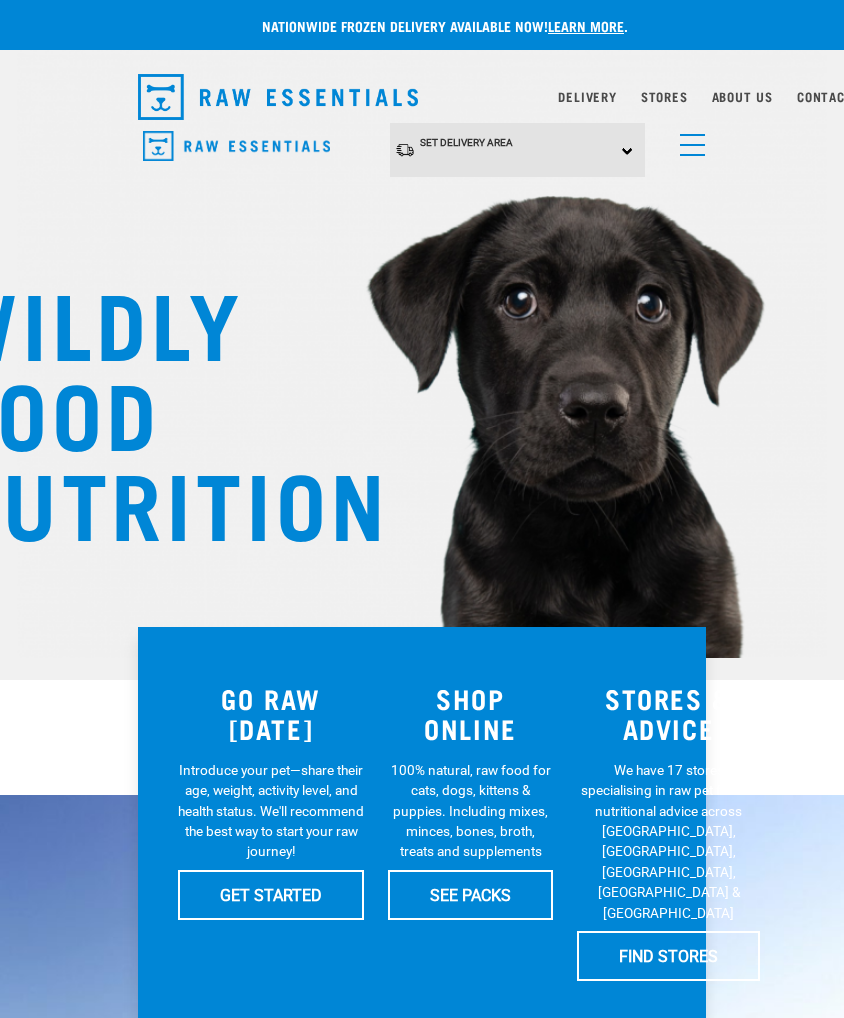 scroll, scrollTop: 4, scrollLeft: 0, axis: vertical 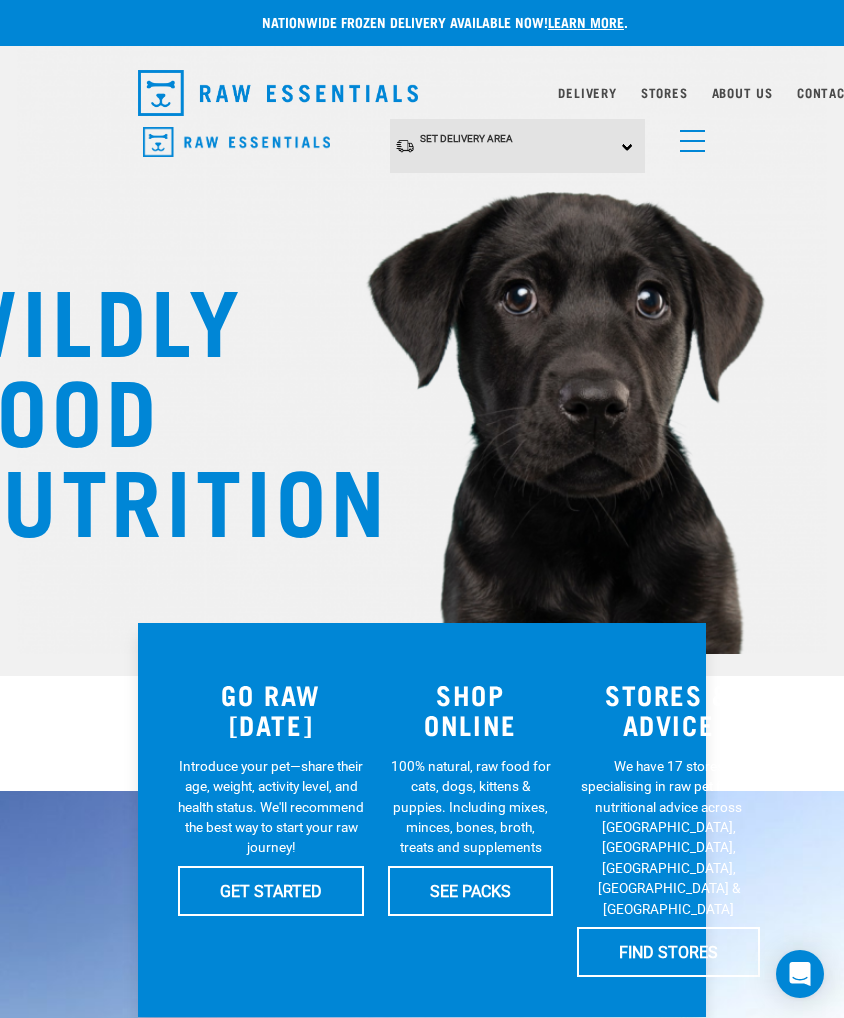 click at bounding box center (236, 142) 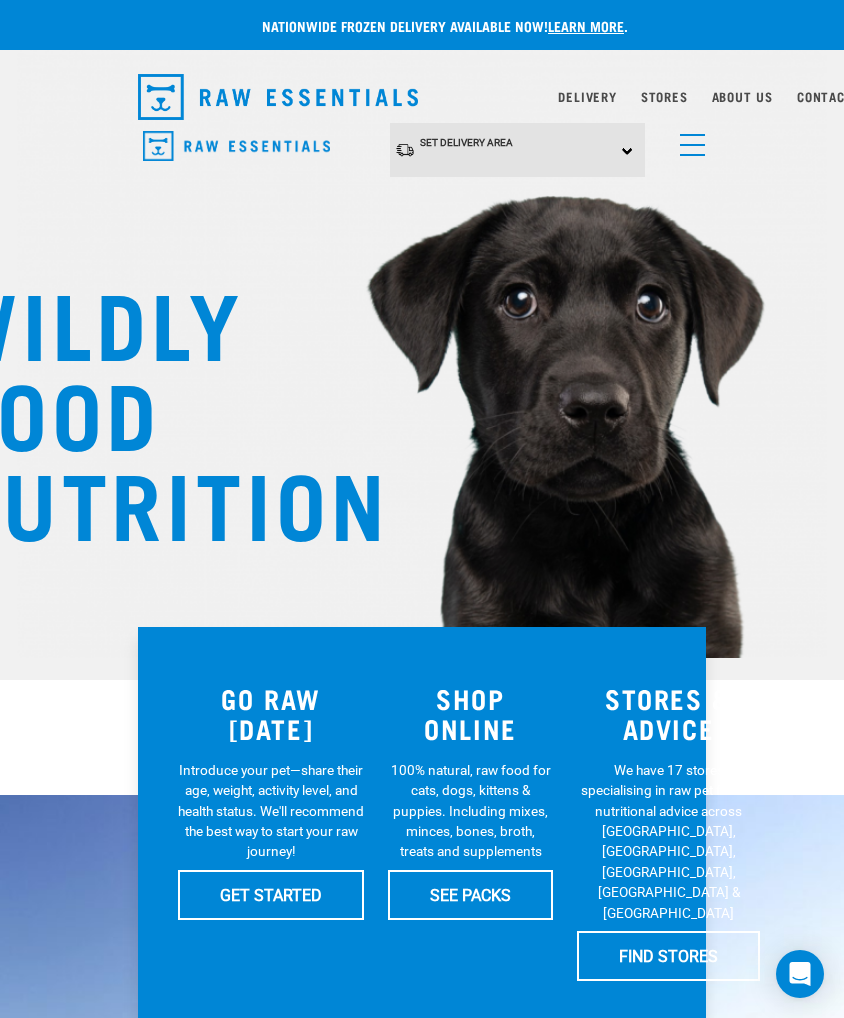 scroll, scrollTop: 4, scrollLeft: 0, axis: vertical 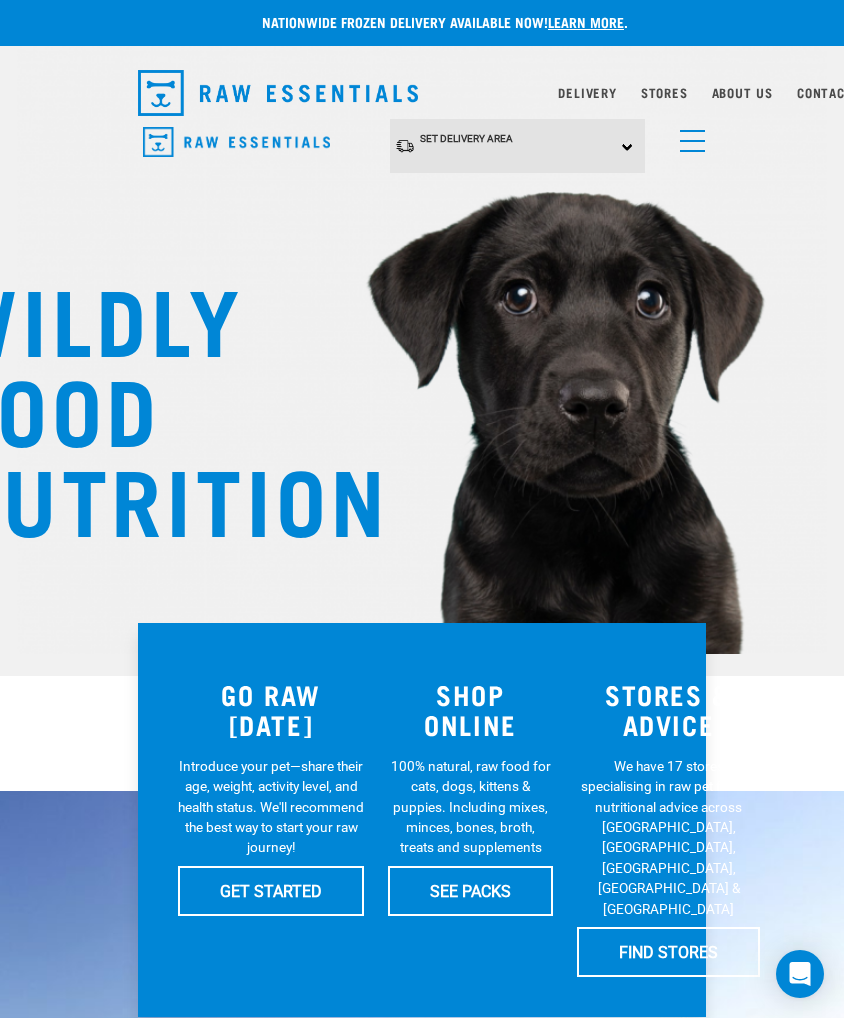 click at bounding box center [688, 136] 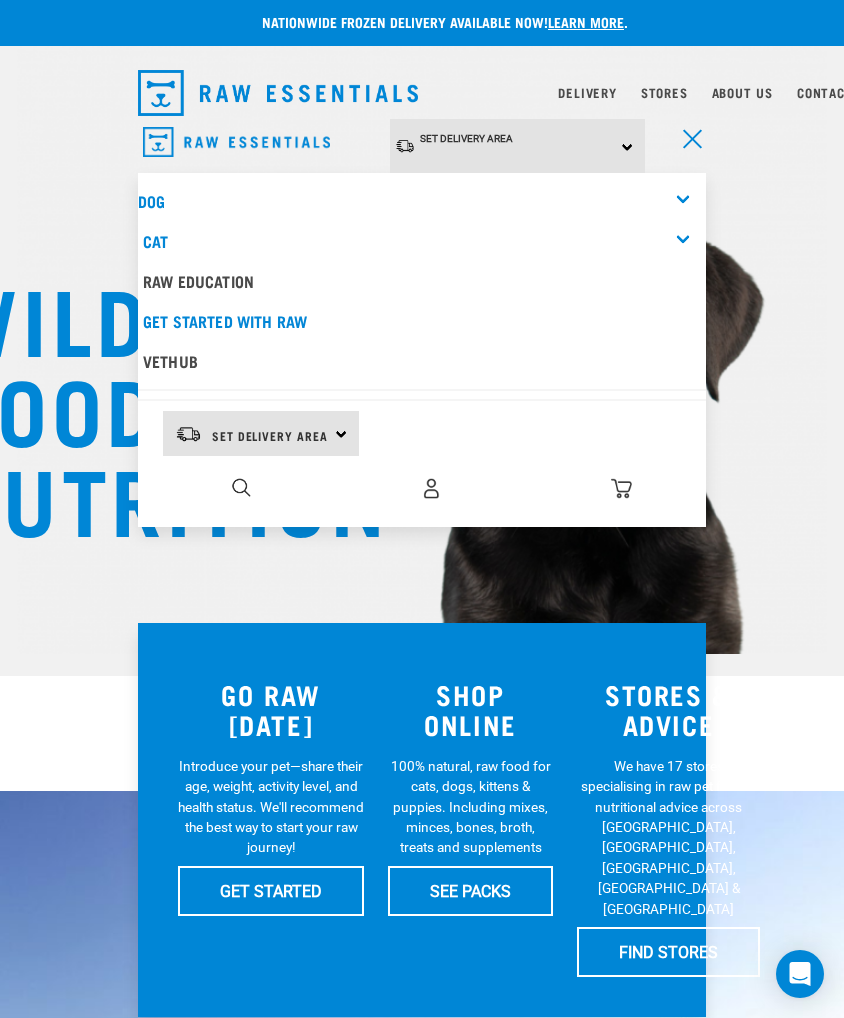 click at bounding box center (431, 488) 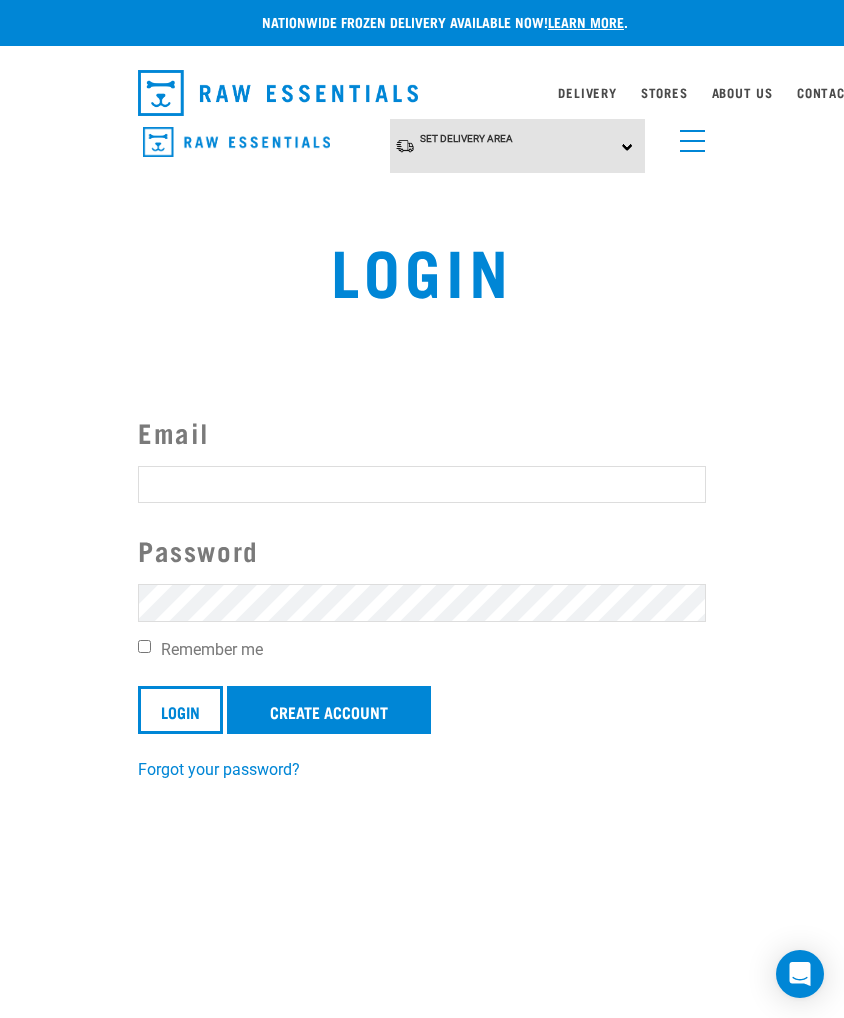 scroll, scrollTop: 0, scrollLeft: 0, axis: both 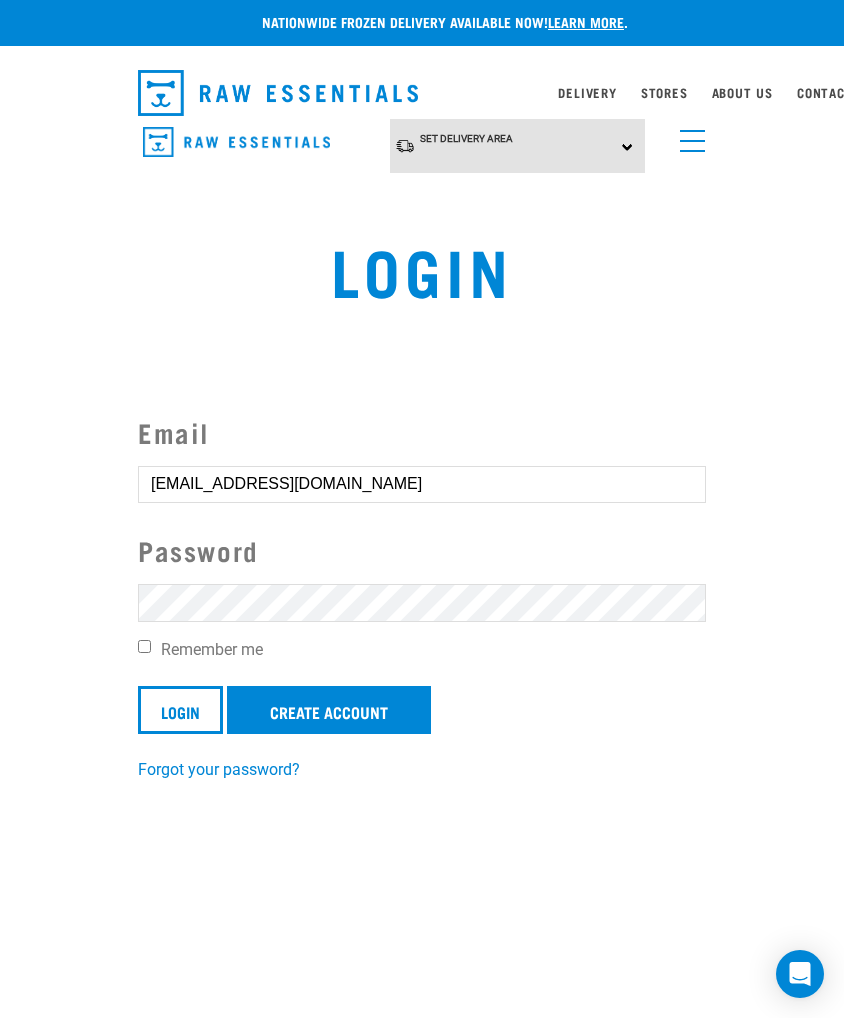 click on "Login" at bounding box center [180, 710] 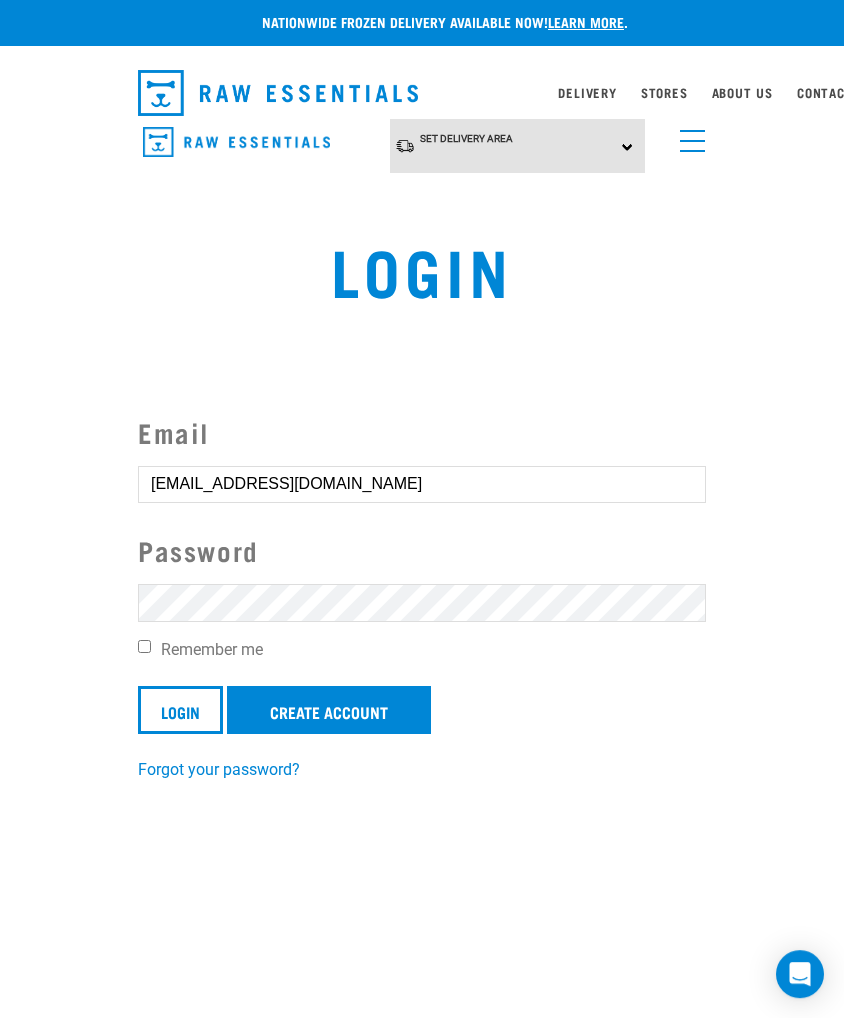click on "Remember me" at bounding box center (144, 646) 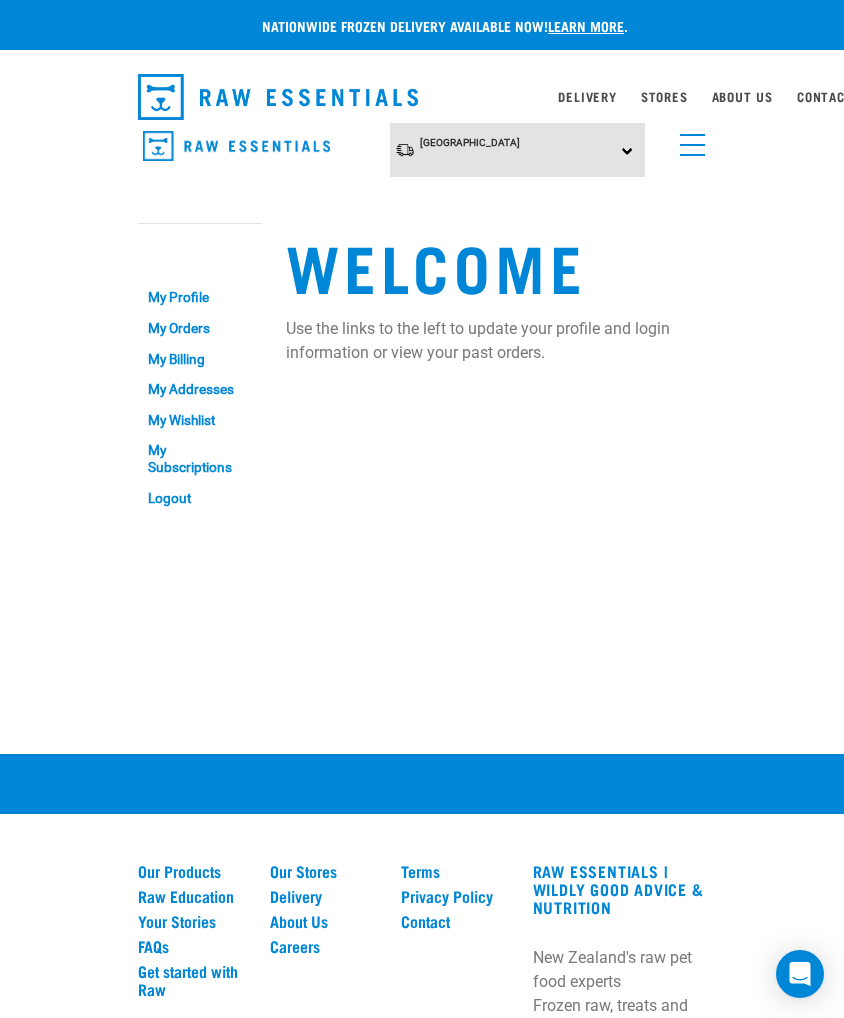 scroll, scrollTop: 4, scrollLeft: 0, axis: vertical 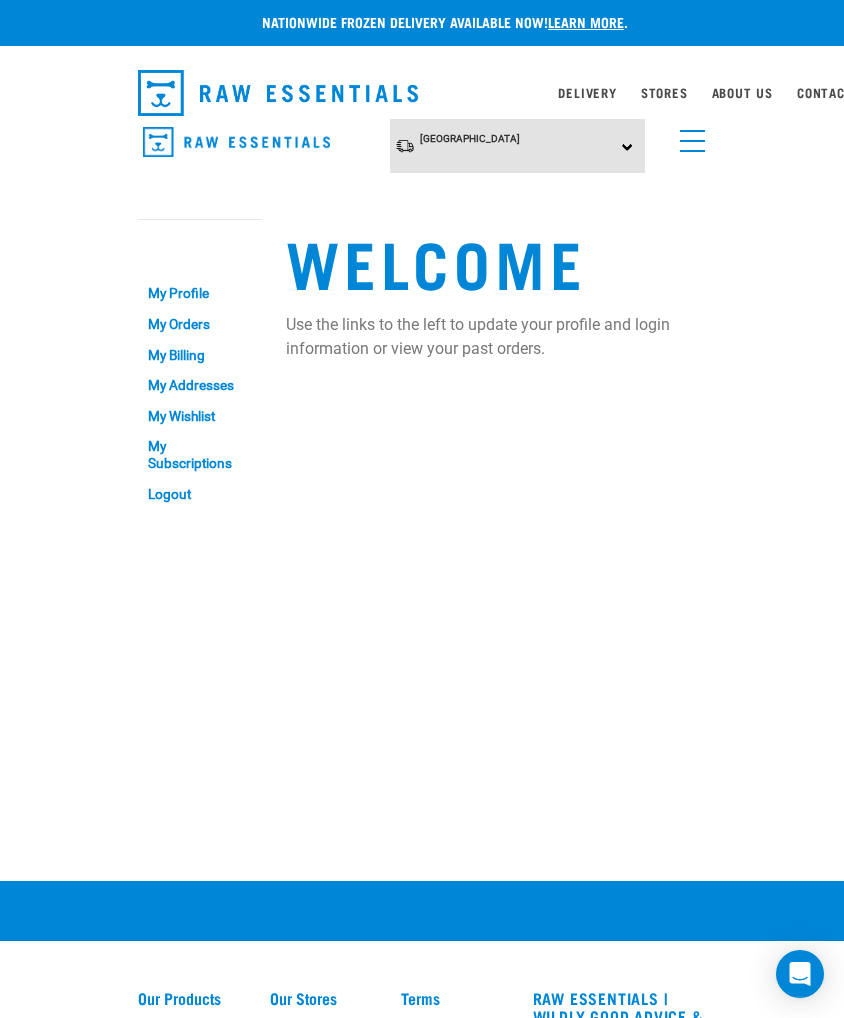 click at bounding box center [688, 136] 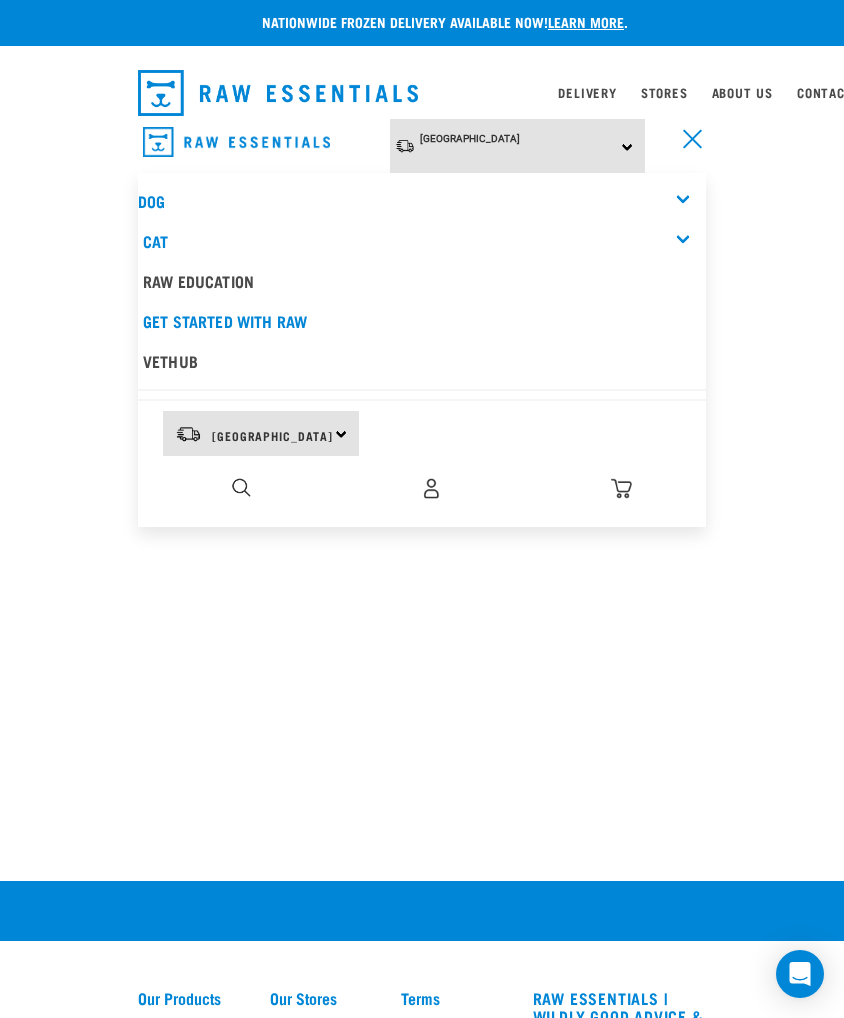 click on "Dog" at bounding box center (422, 201) 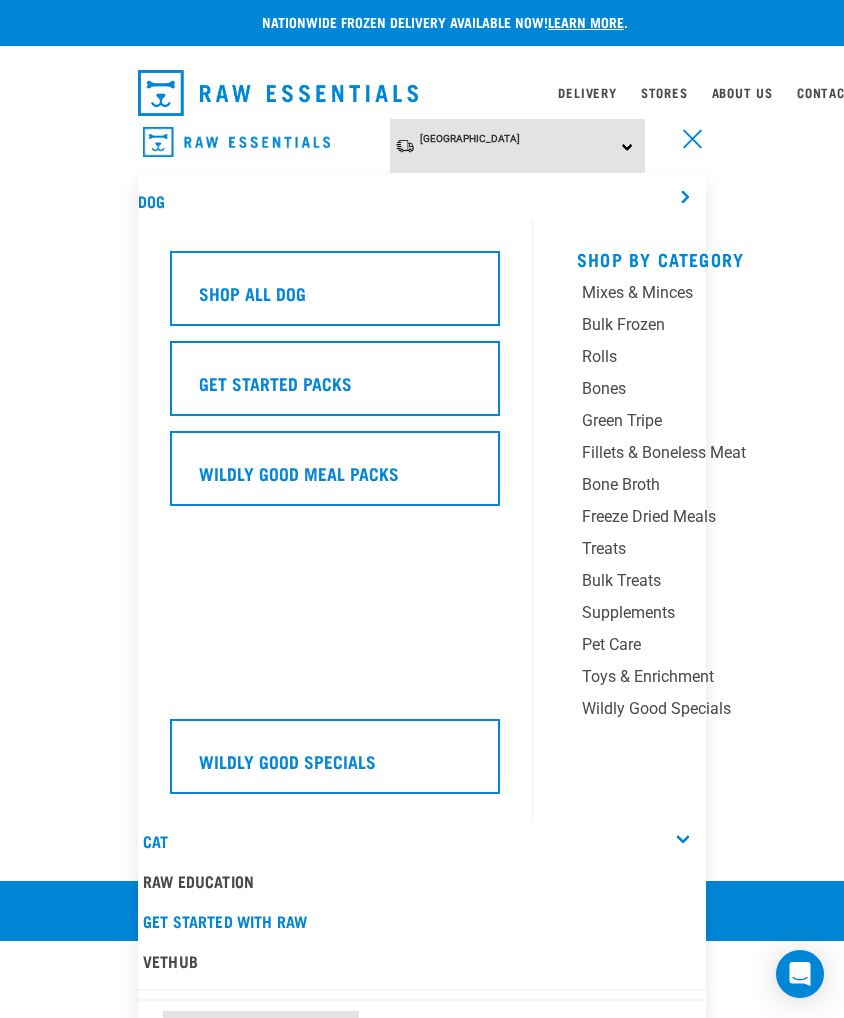 click on "Mixes & Minces" at bounding box center (697, 293) 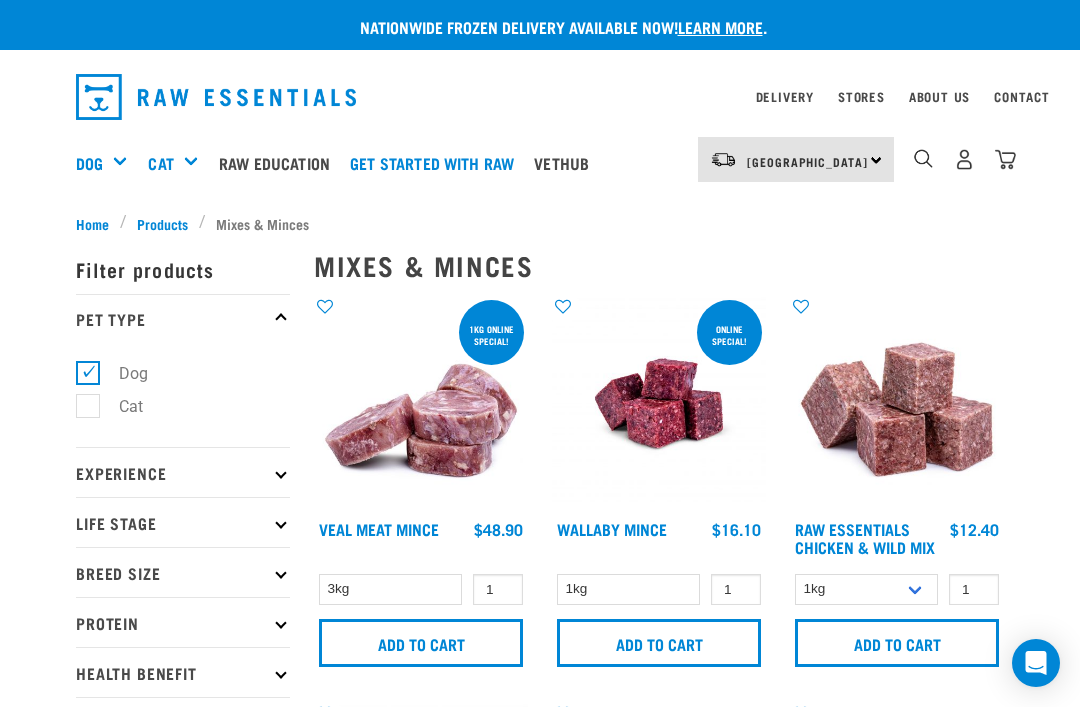 scroll, scrollTop: 0, scrollLeft: 0, axis: both 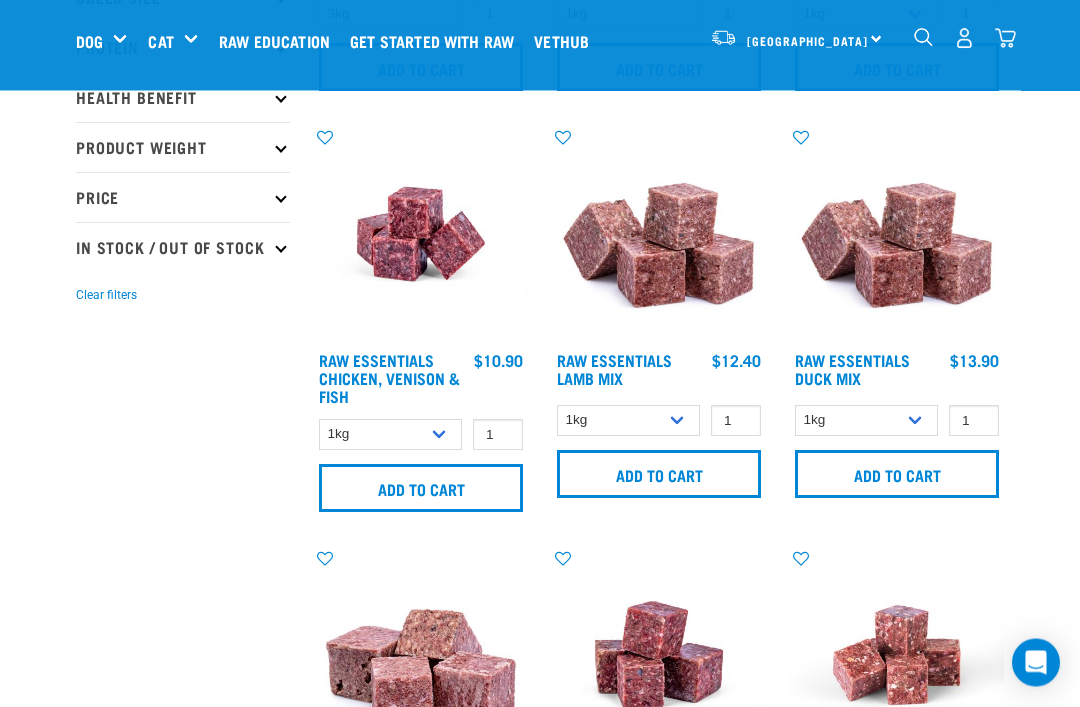 click at bounding box center (897, 235) 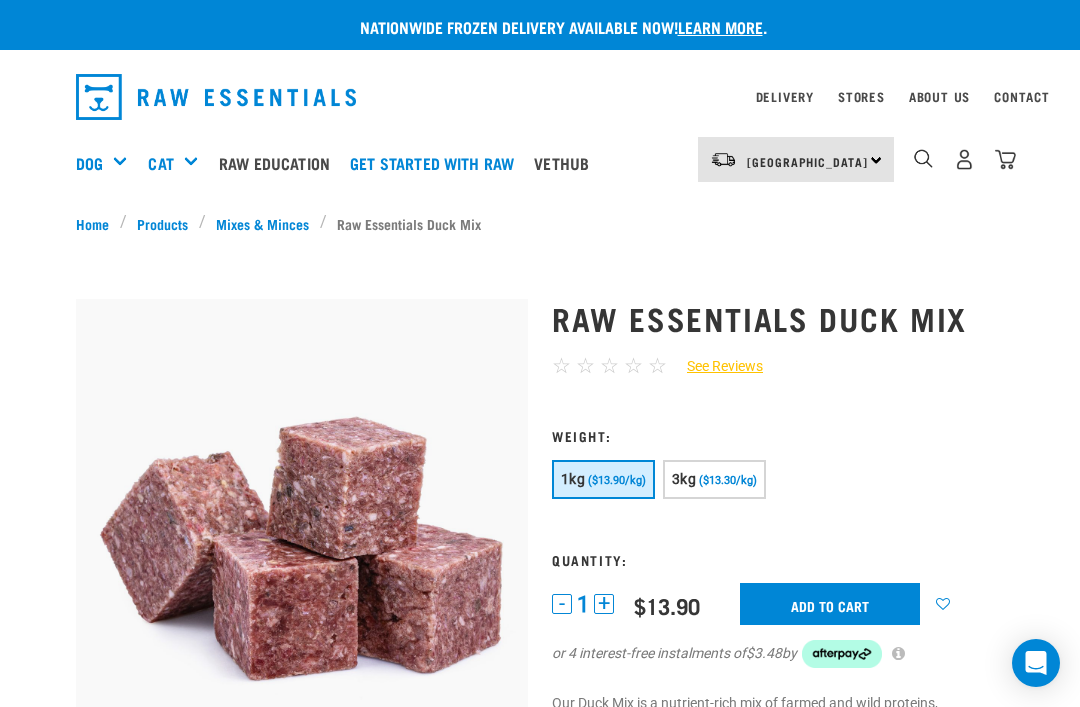 scroll, scrollTop: 0, scrollLeft: 0, axis: both 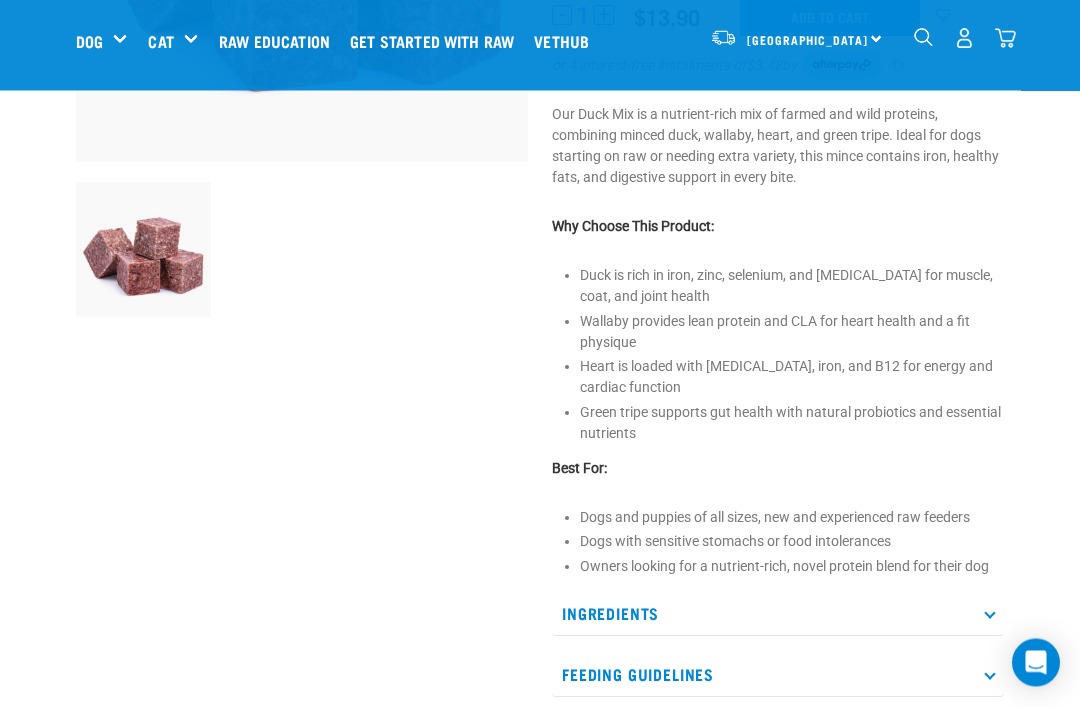 click on "Ingredients" at bounding box center [778, 614] 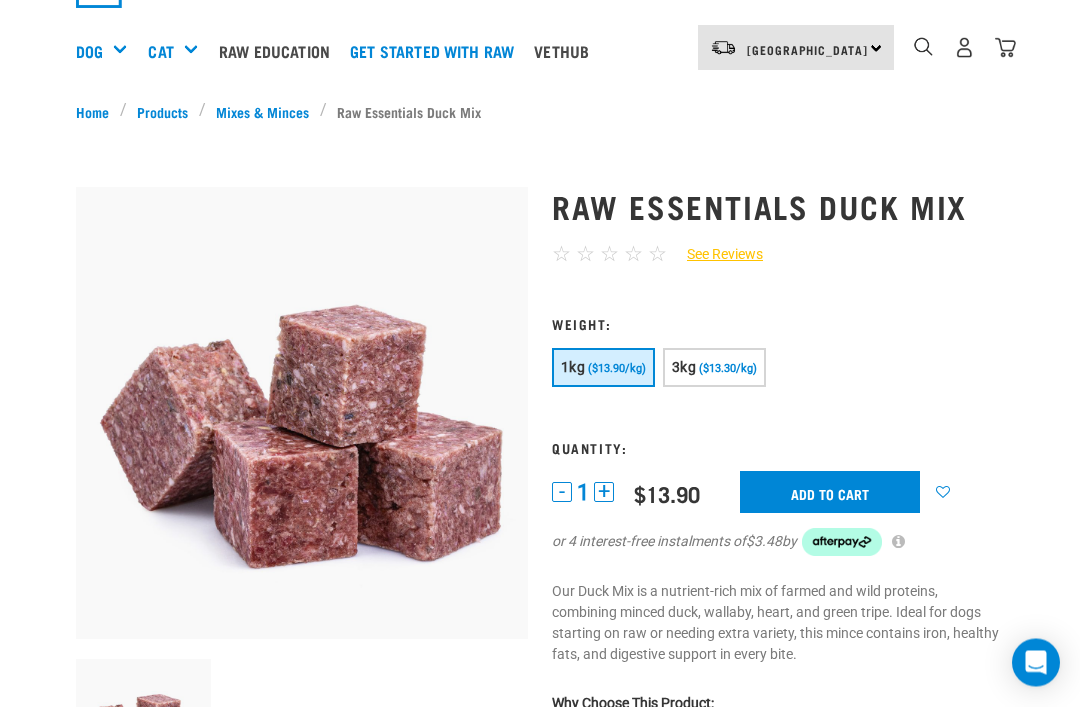 scroll, scrollTop: 0, scrollLeft: 0, axis: both 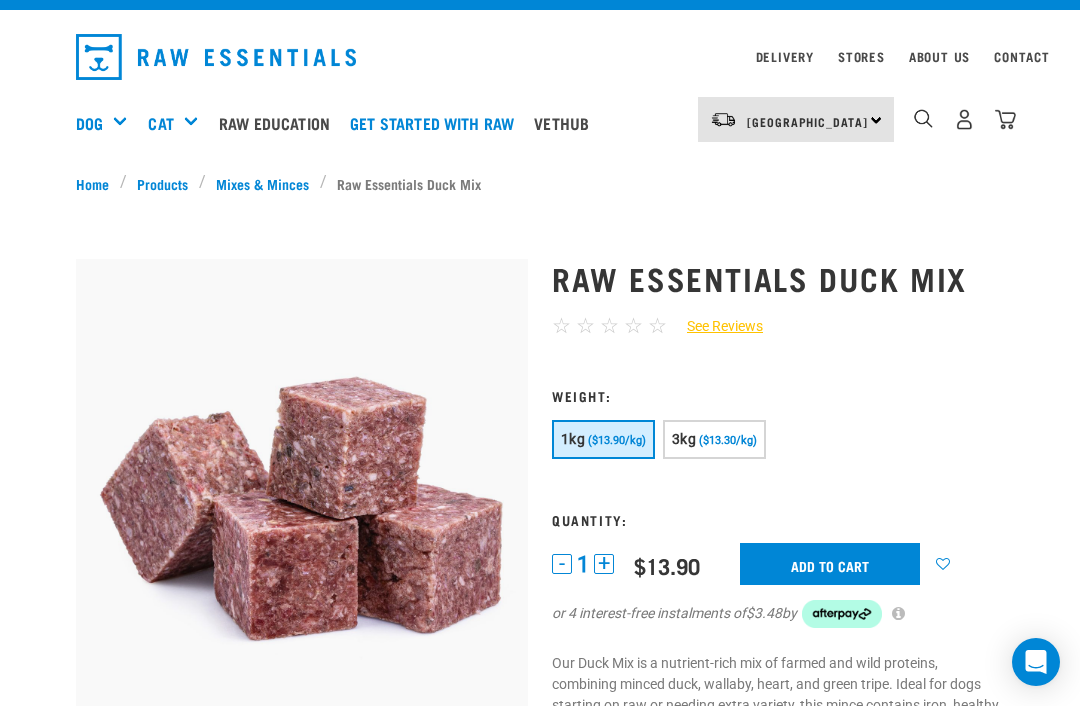 click on "Add to cart" at bounding box center (830, 565) 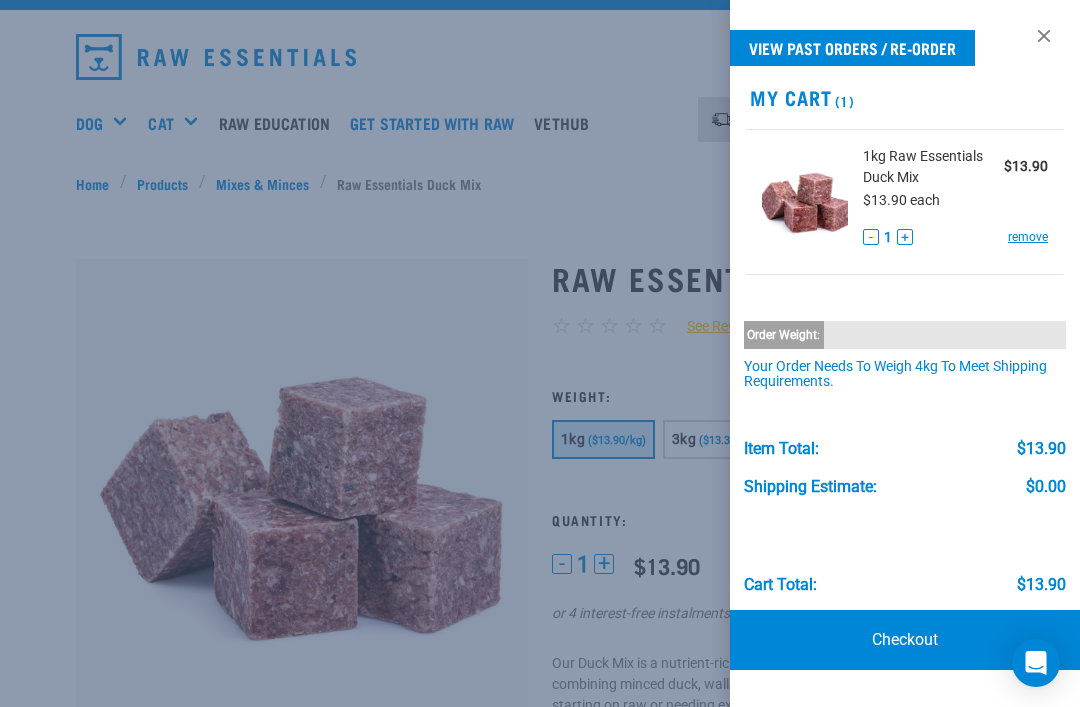 click at bounding box center (1044, 36) 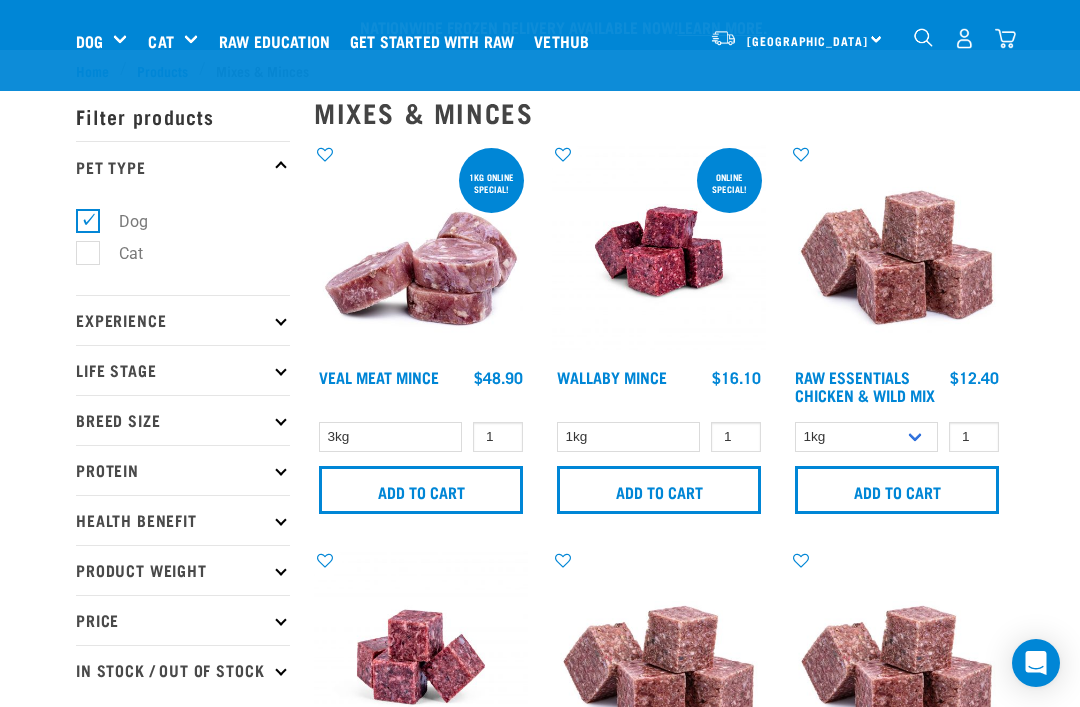 scroll, scrollTop: 487, scrollLeft: 0, axis: vertical 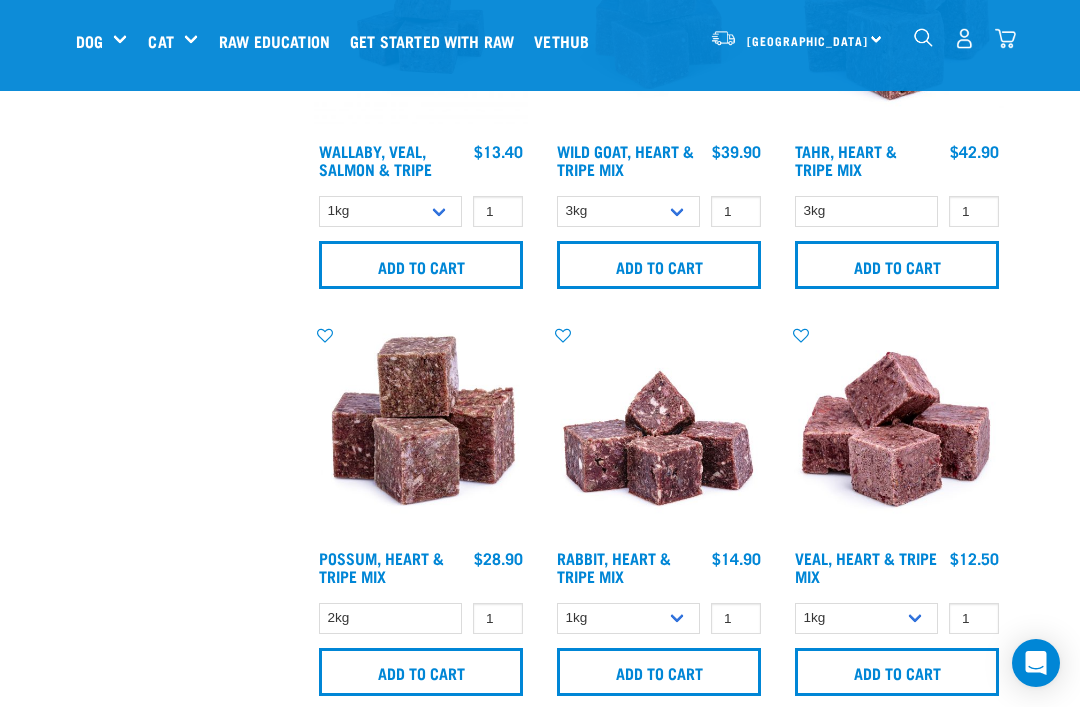click at bounding box center [659, 432] 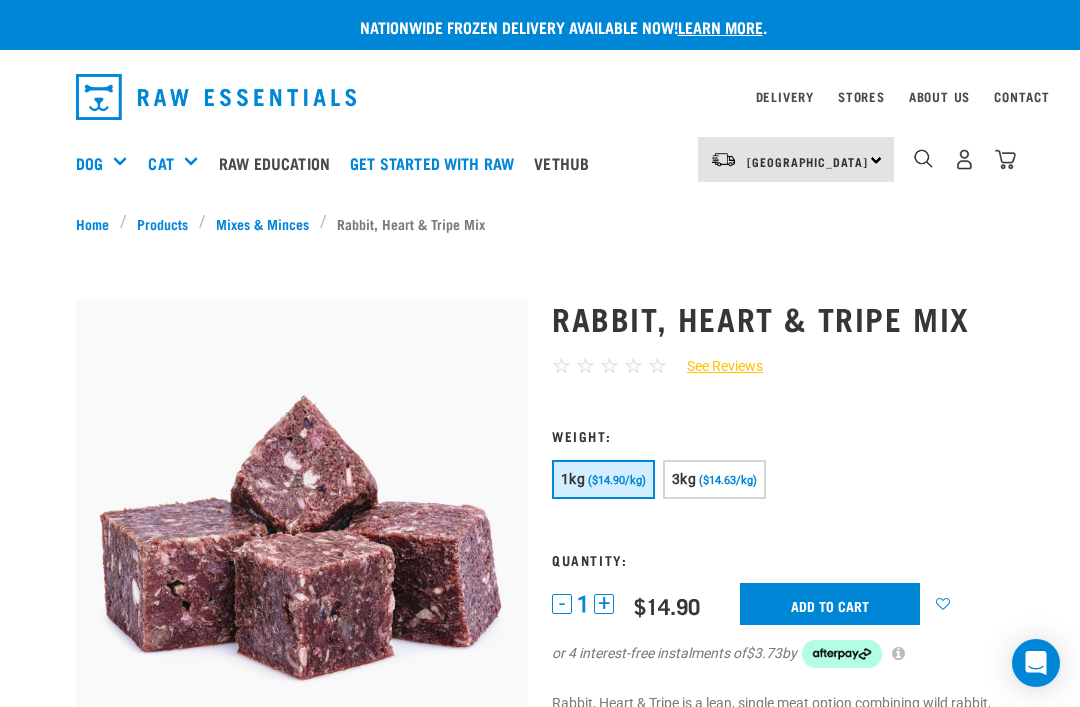 scroll, scrollTop: 0, scrollLeft: 0, axis: both 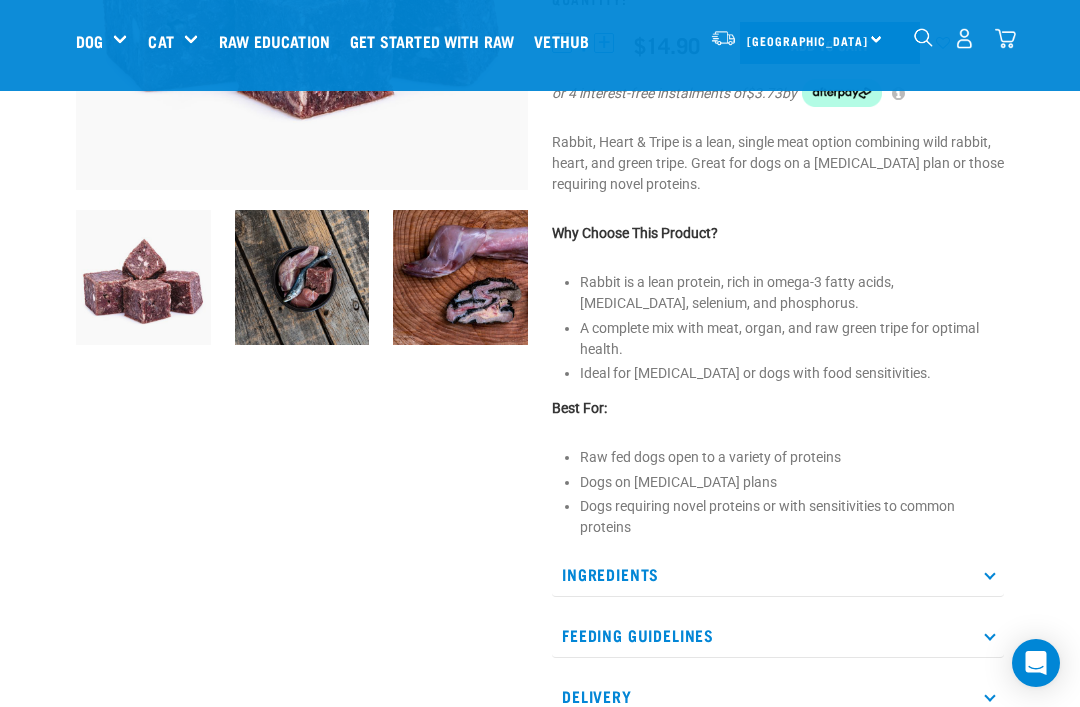 click on "Ingredients" at bounding box center (778, 574) 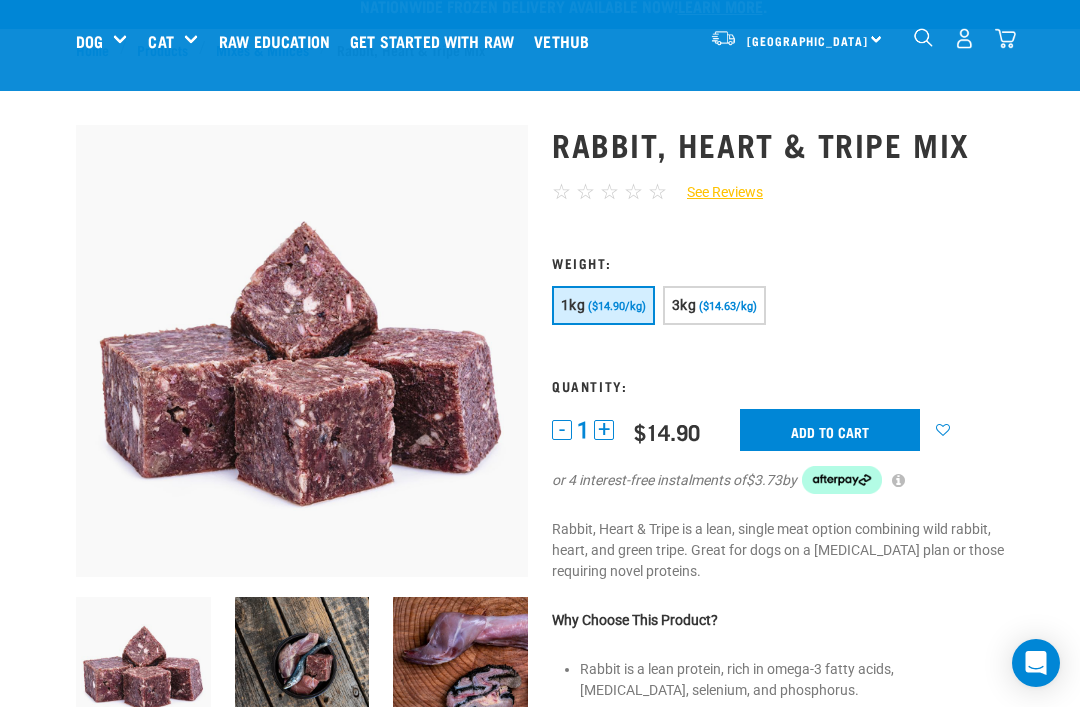 scroll, scrollTop: 0, scrollLeft: 0, axis: both 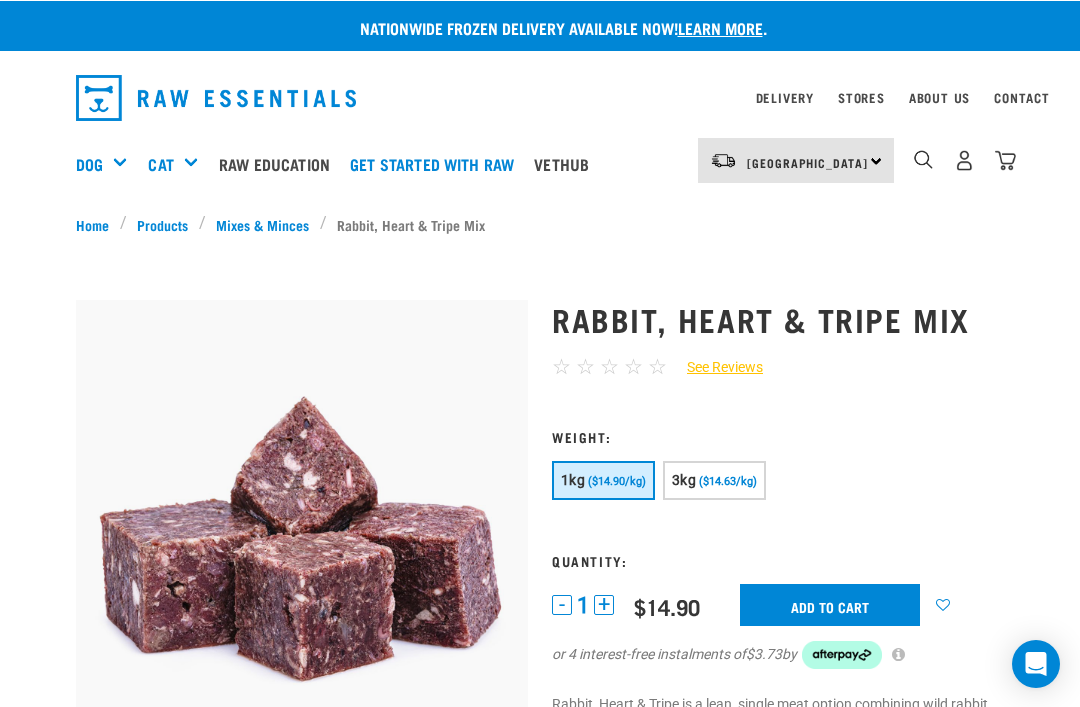 click on "Add to cart" at bounding box center (830, 604) 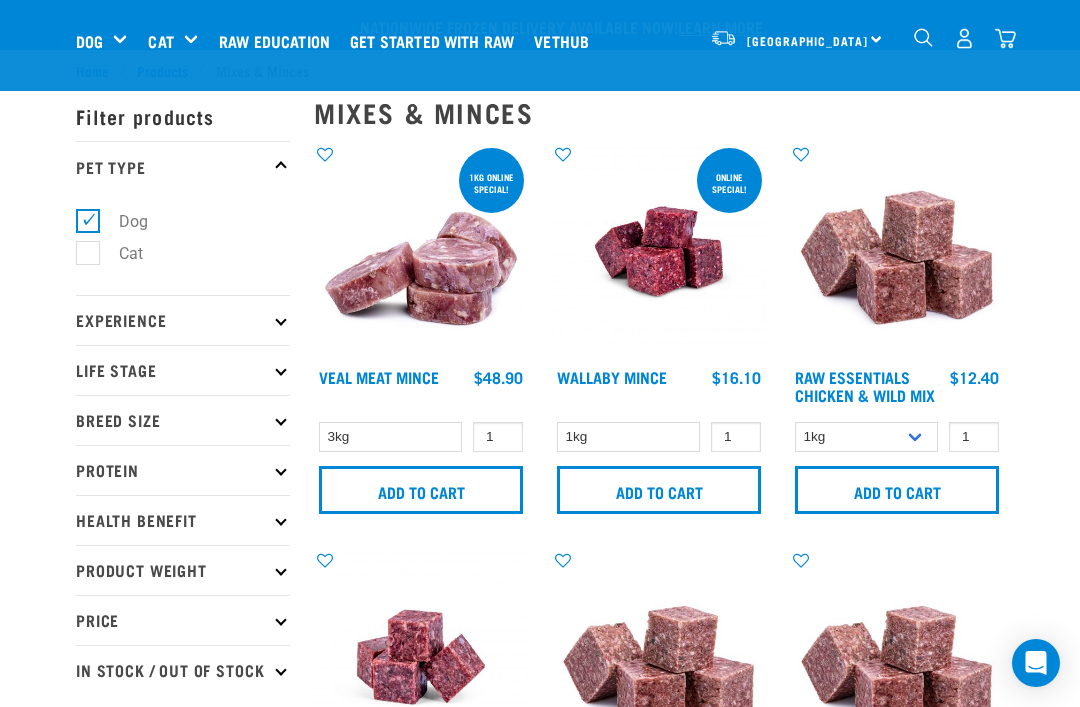 scroll, scrollTop: 3570, scrollLeft: 0, axis: vertical 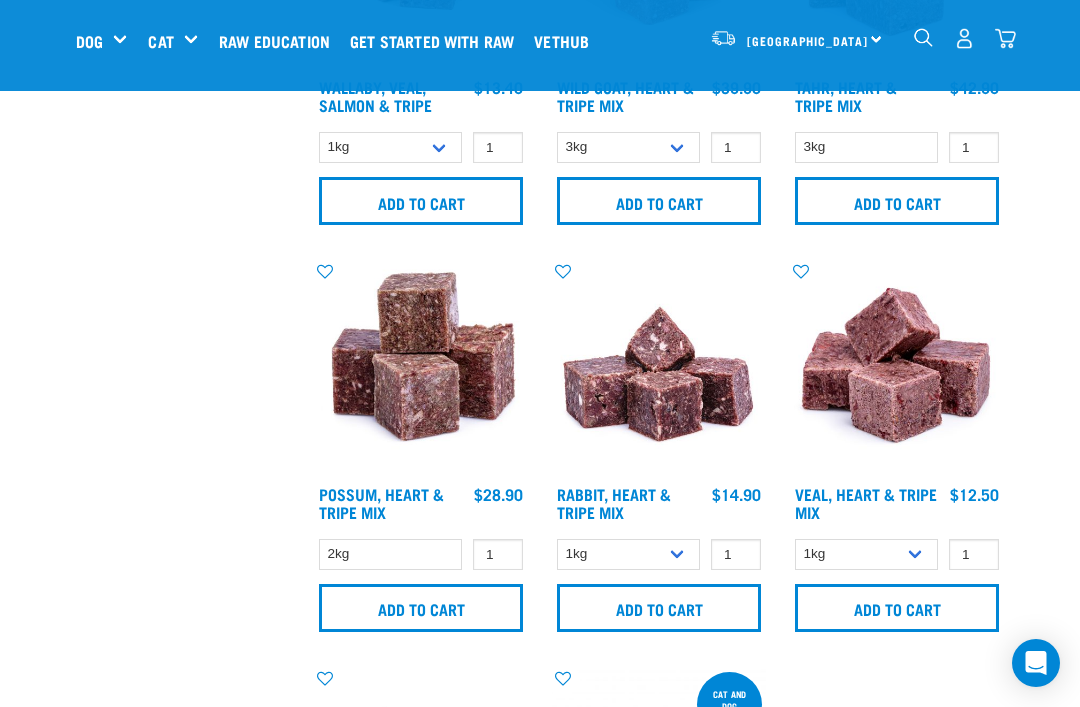 click on "Add to cart" at bounding box center [659, 608] 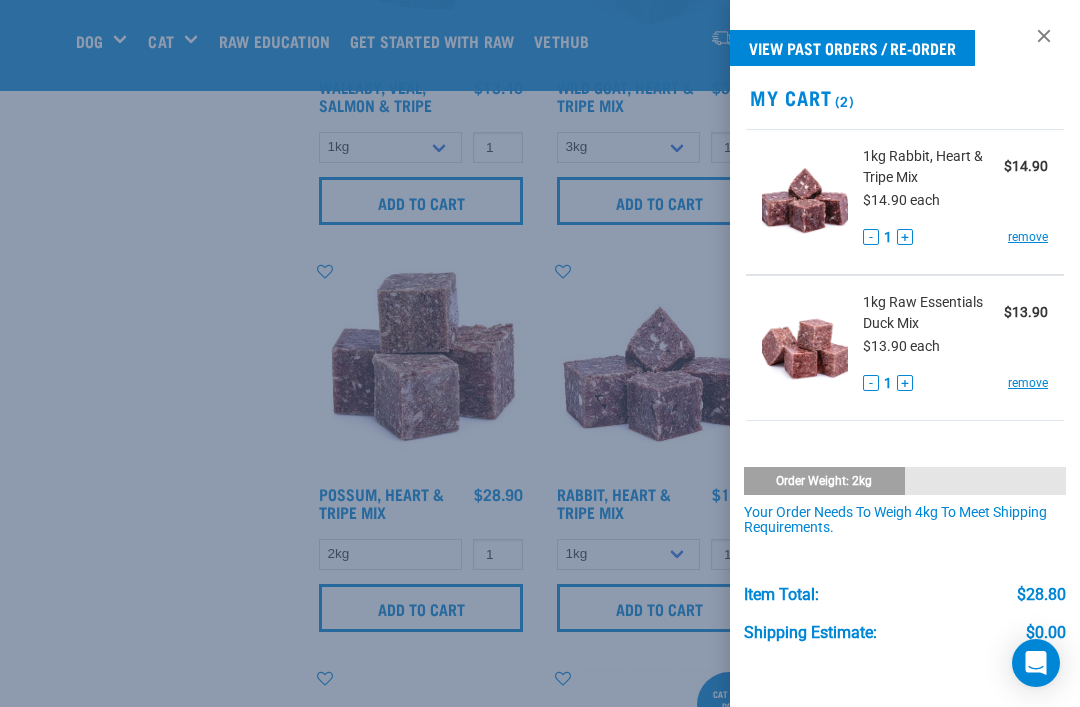 click at bounding box center (540, 353) 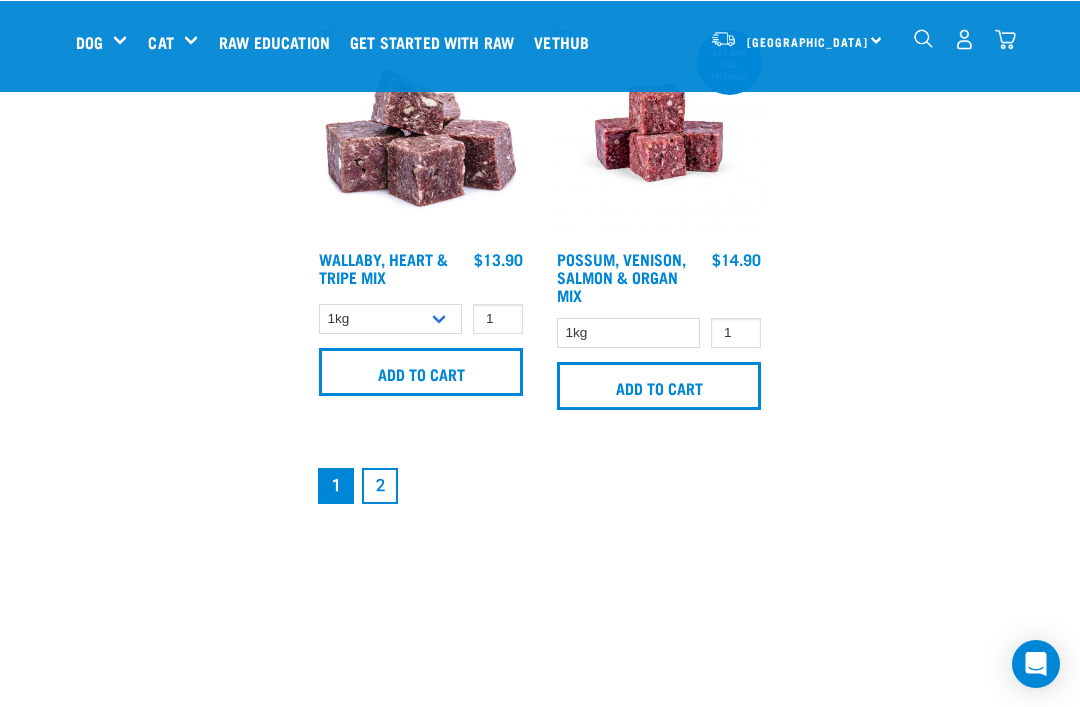 scroll, scrollTop: 4212, scrollLeft: 0, axis: vertical 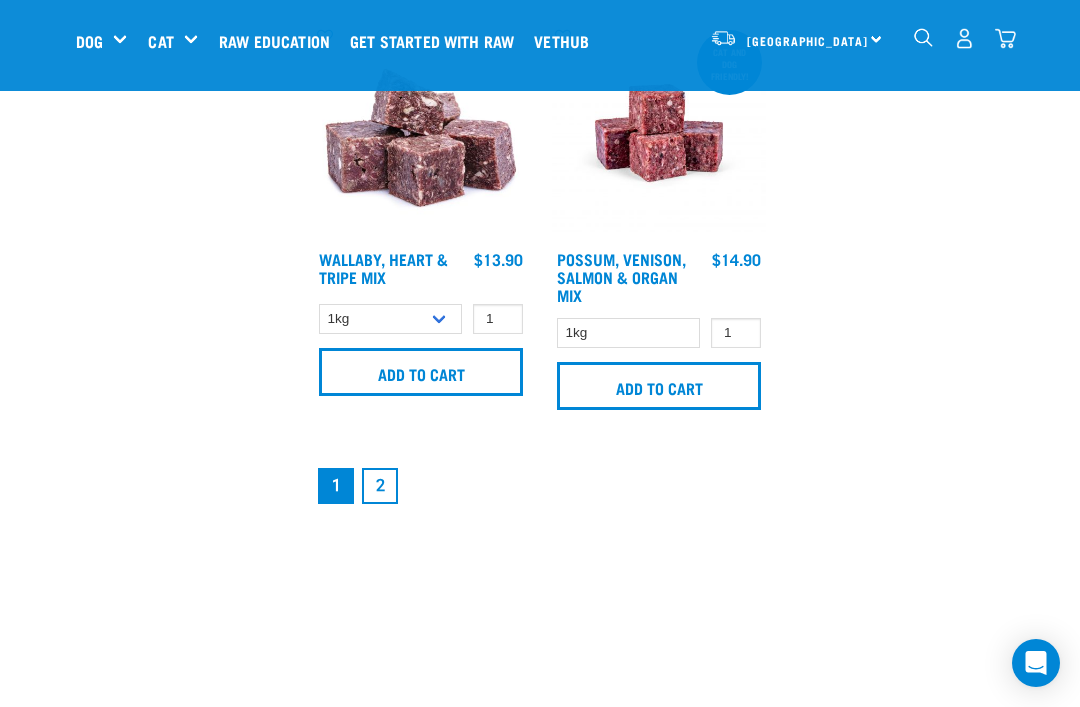click on "2" at bounding box center (380, 486) 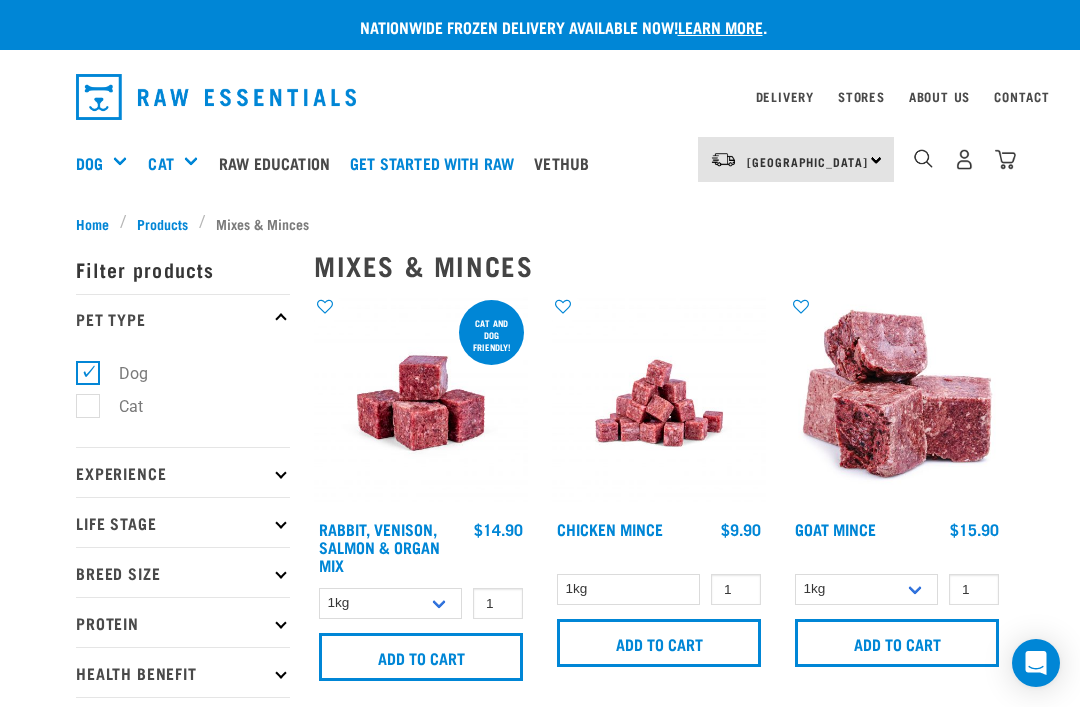 scroll, scrollTop: 0, scrollLeft: 0, axis: both 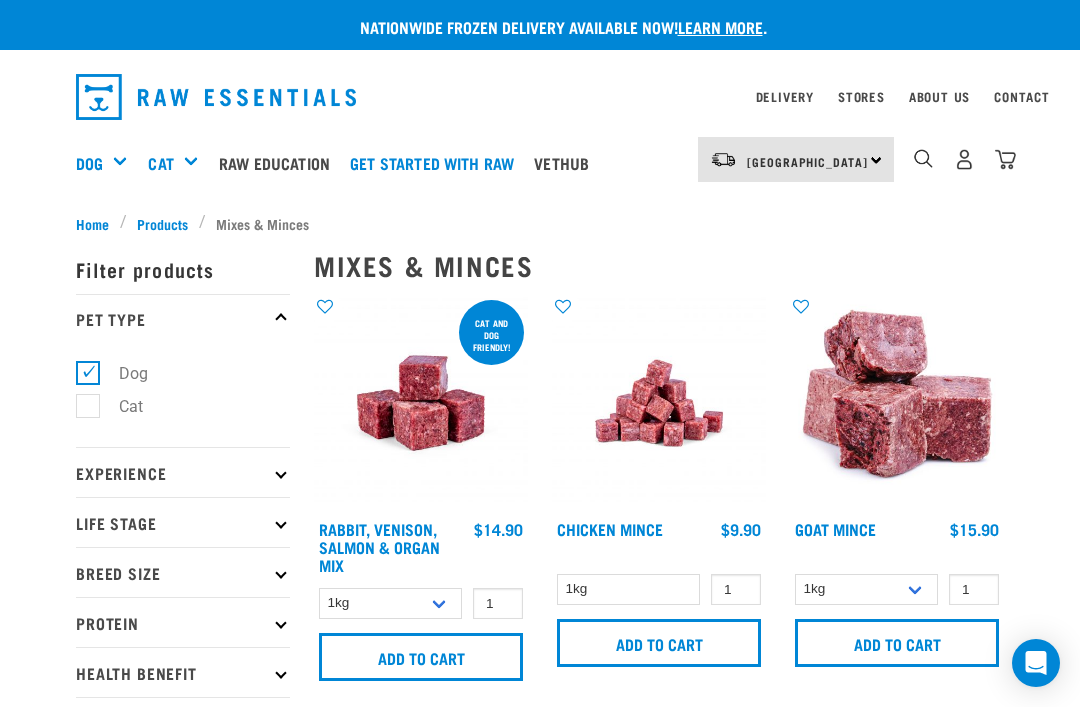 click on "Add to cart" at bounding box center [421, 657] 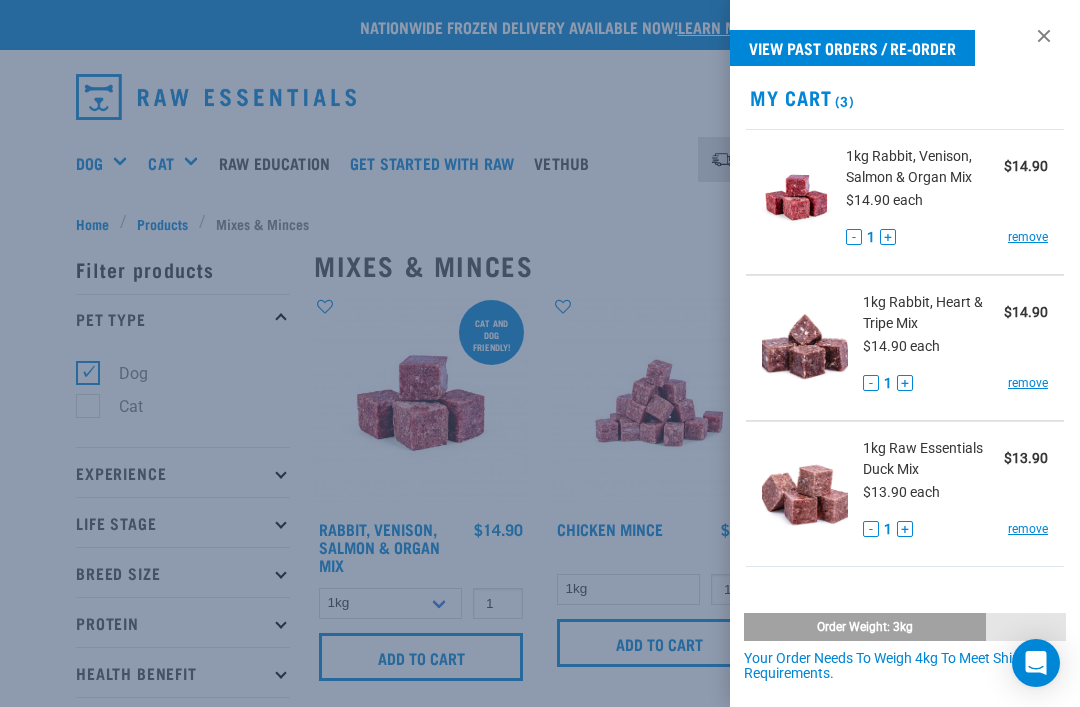 click at bounding box center (540, 353) 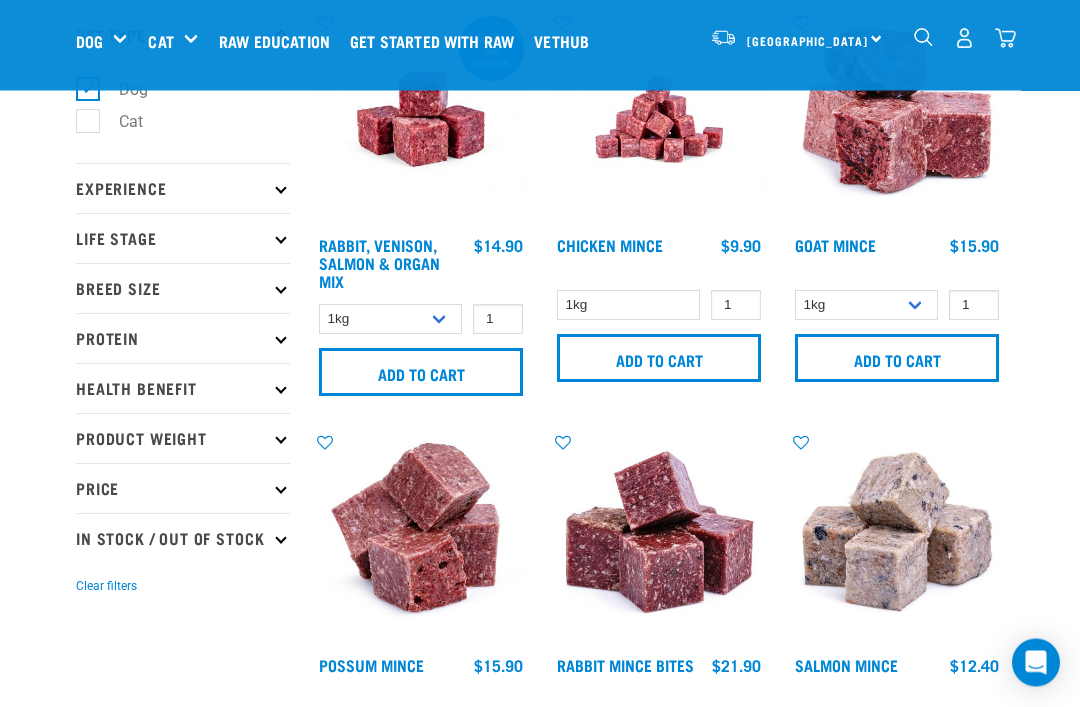 scroll, scrollTop: 0, scrollLeft: 0, axis: both 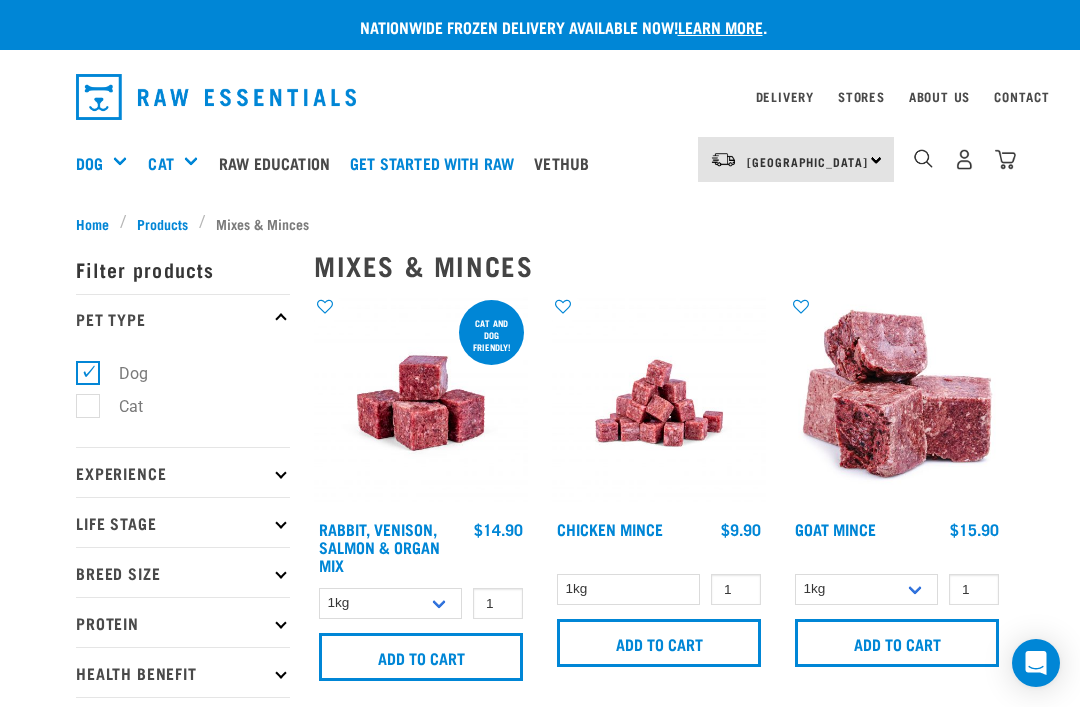 click on "Products" at bounding box center (162, 223) 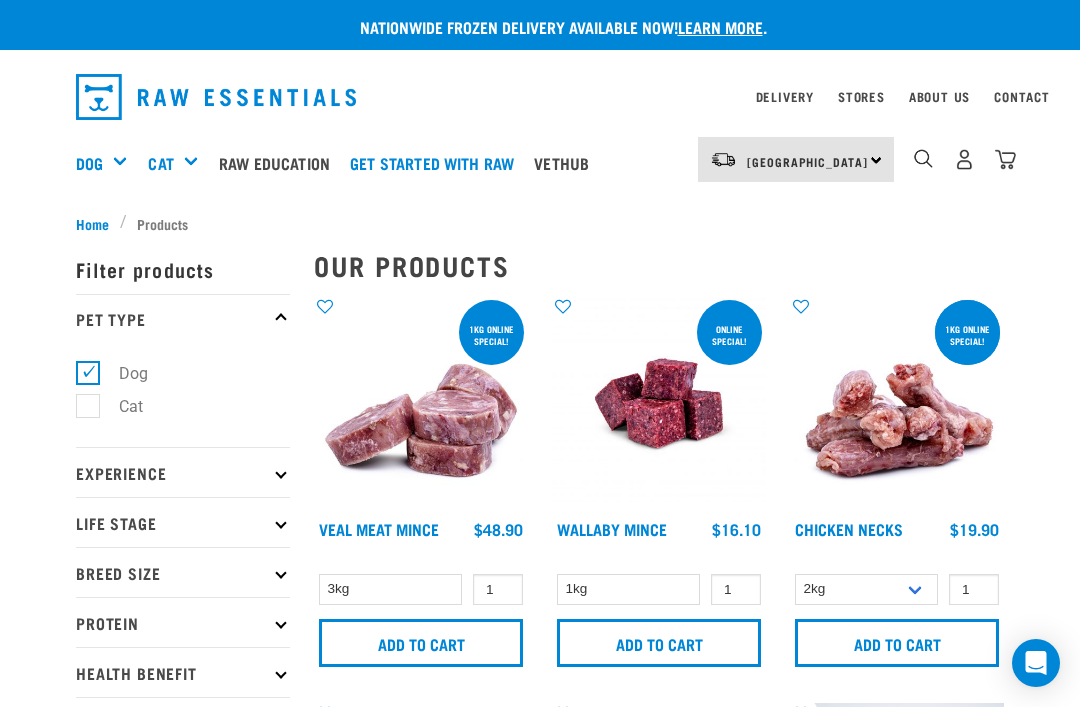 scroll, scrollTop: 0, scrollLeft: 0, axis: both 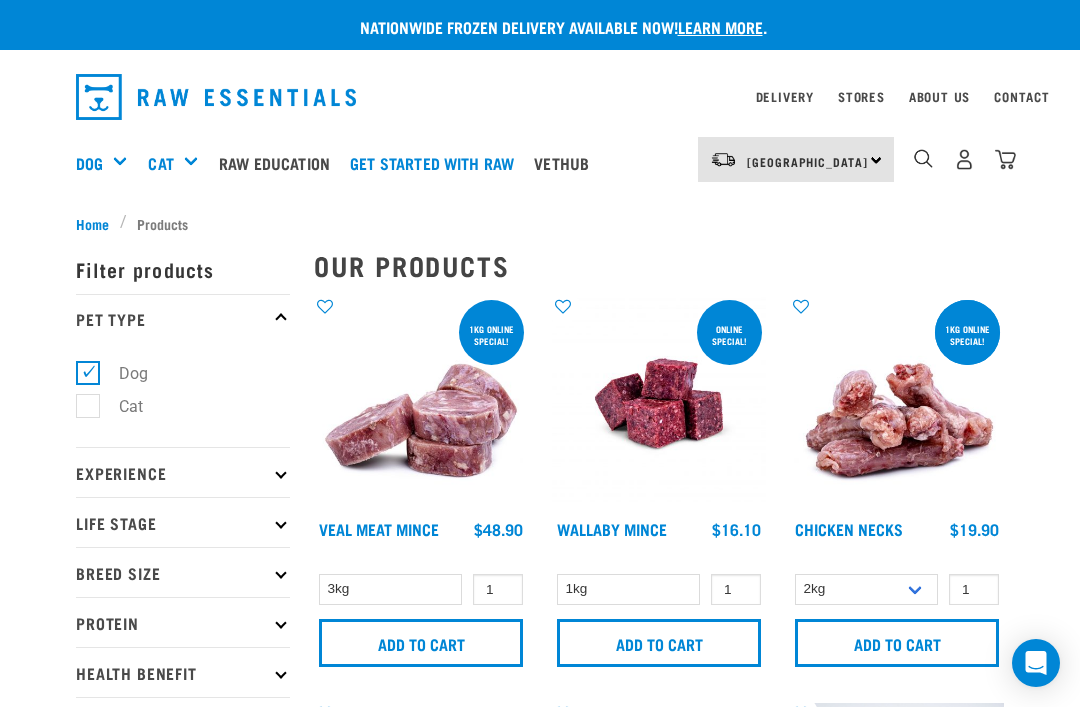 click on "Pet Type" at bounding box center (183, 319) 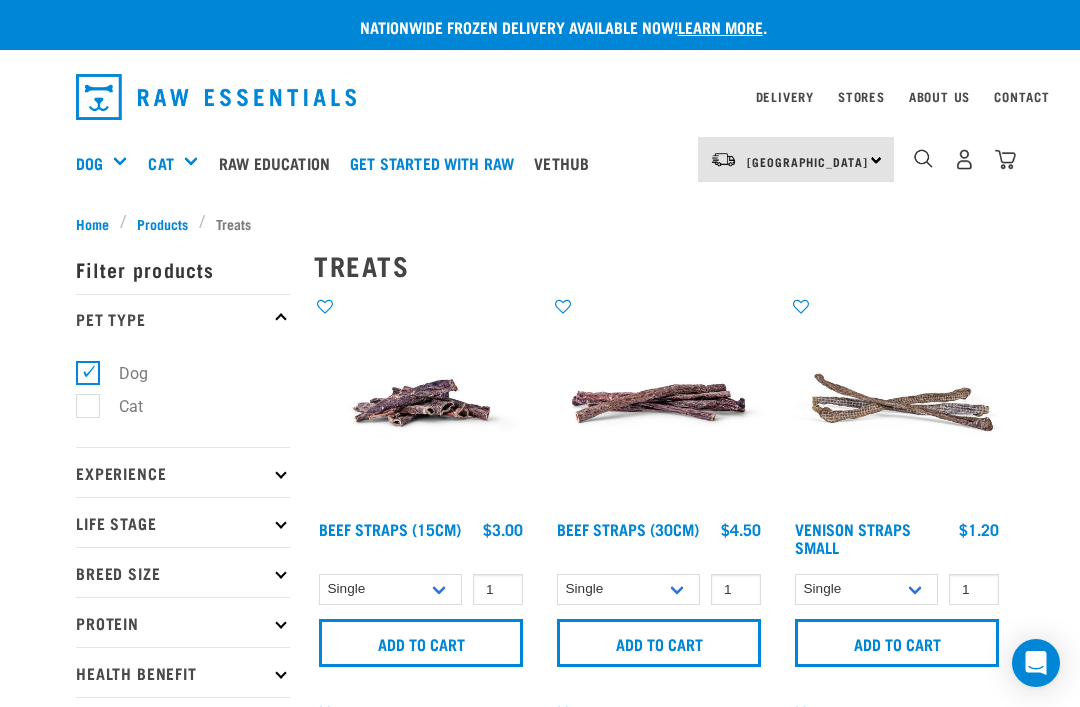 scroll, scrollTop: 0, scrollLeft: 0, axis: both 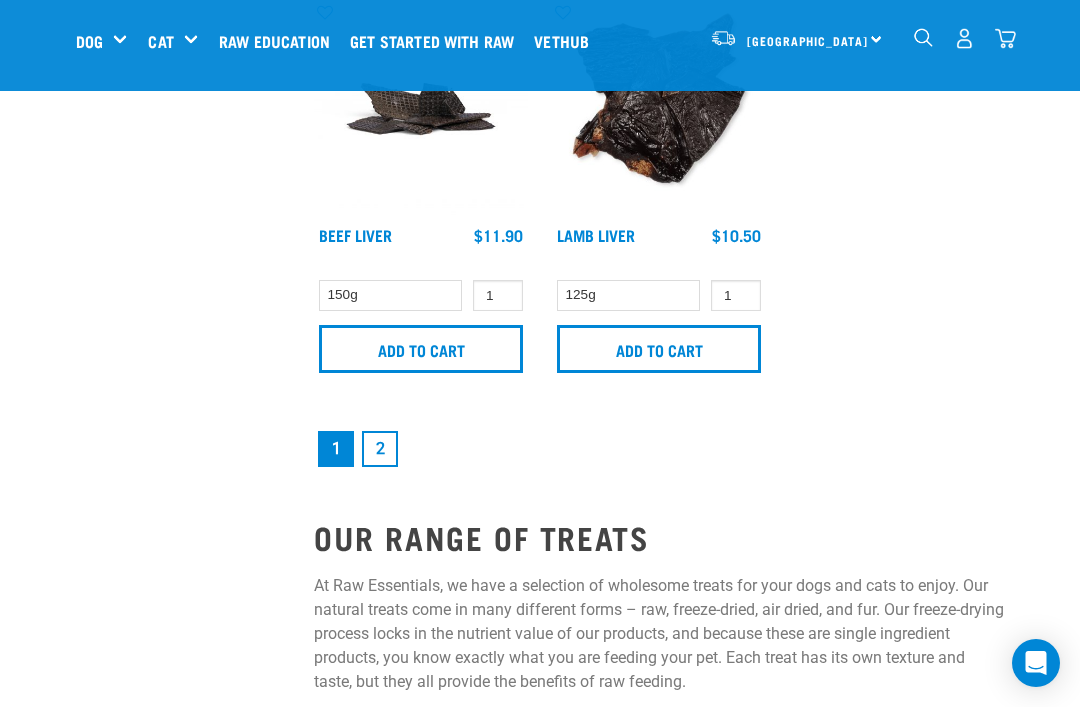 click on "2" at bounding box center (380, 449) 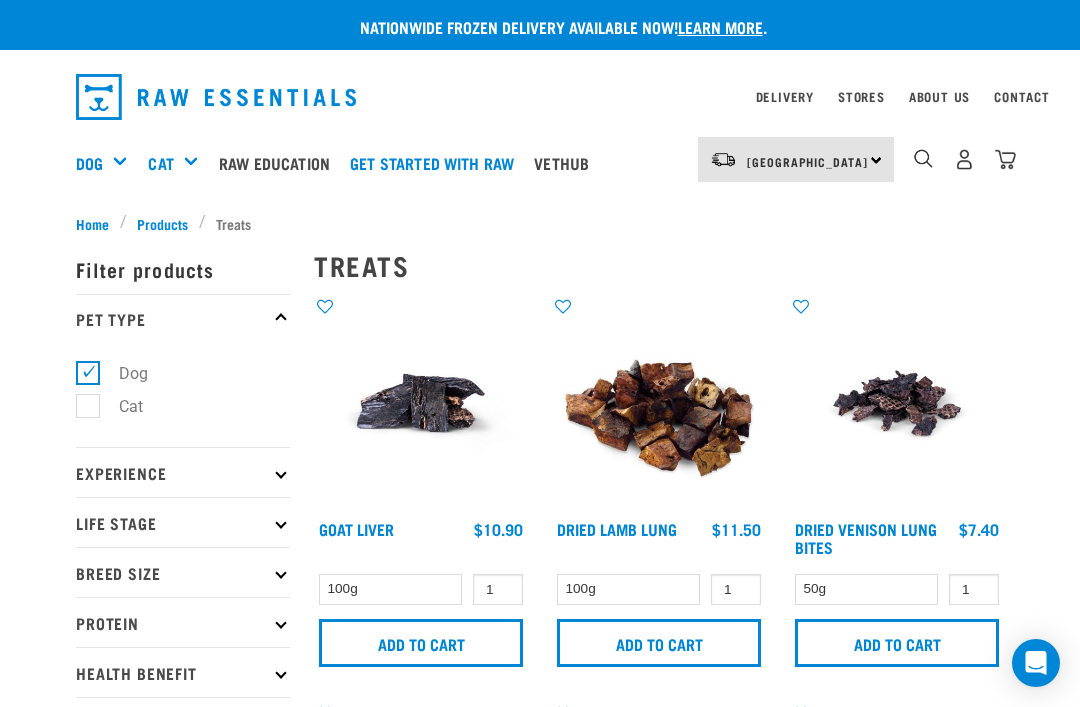 scroll, scrollTop: 0, scrollLeft: 0, axis: both 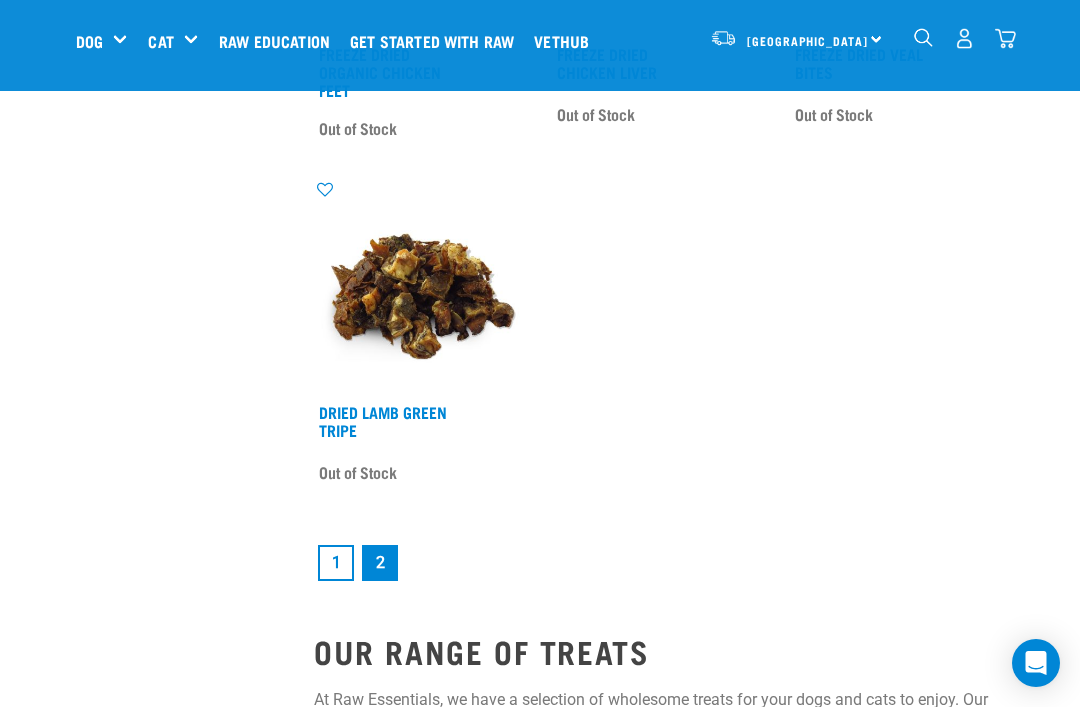 click on "1" at bounding box center (336, 563) 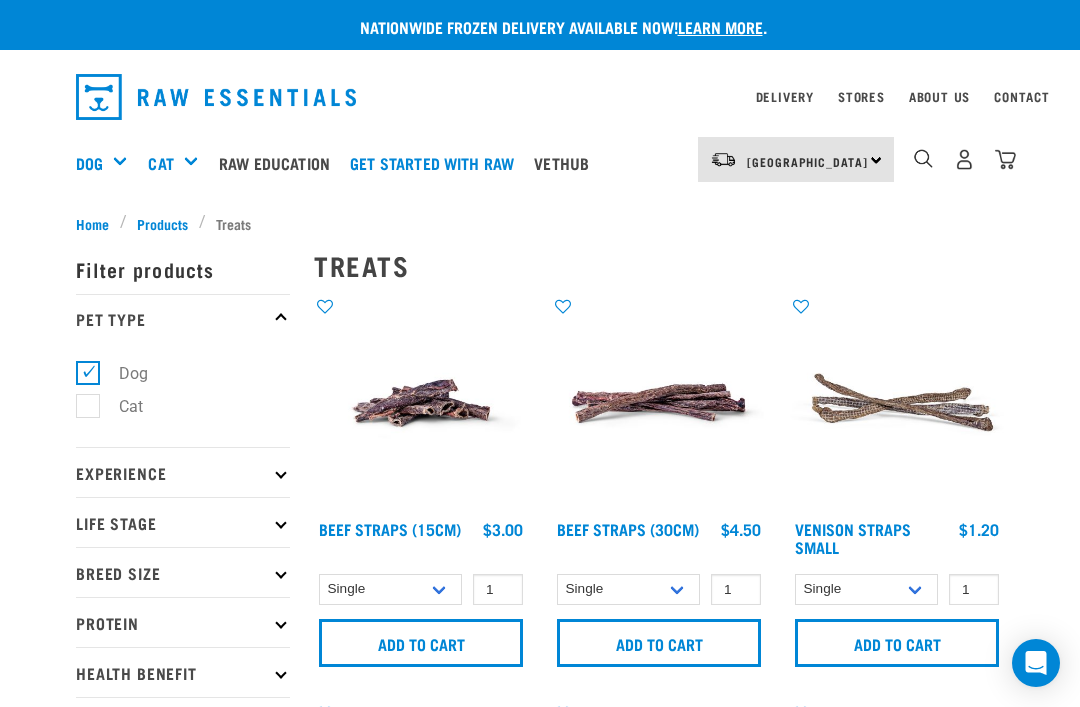 scroll, scrollTop: 0, scrollLeft: 0, axis: both 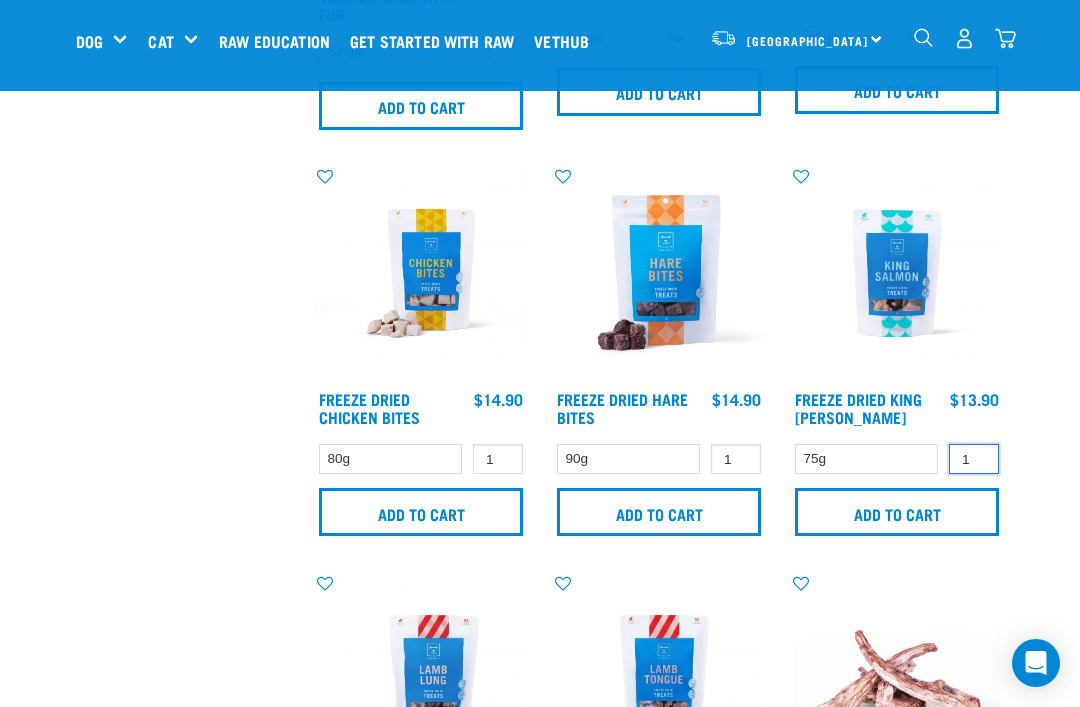 click on "1" at bounding box center [974, 459] 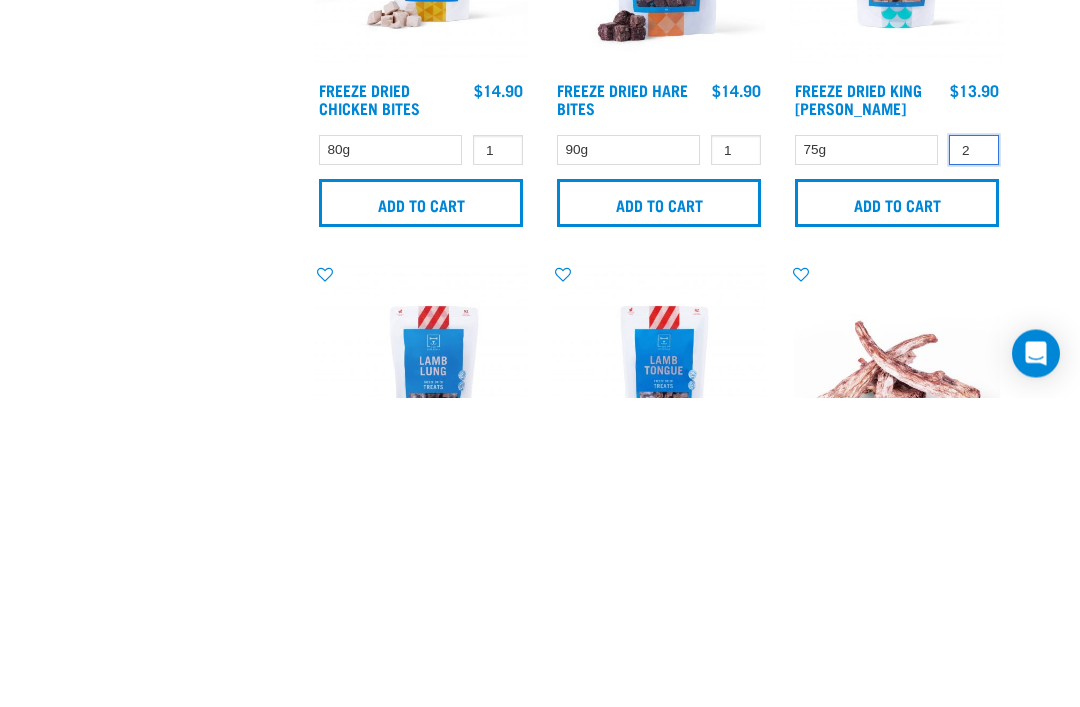 type on "2" 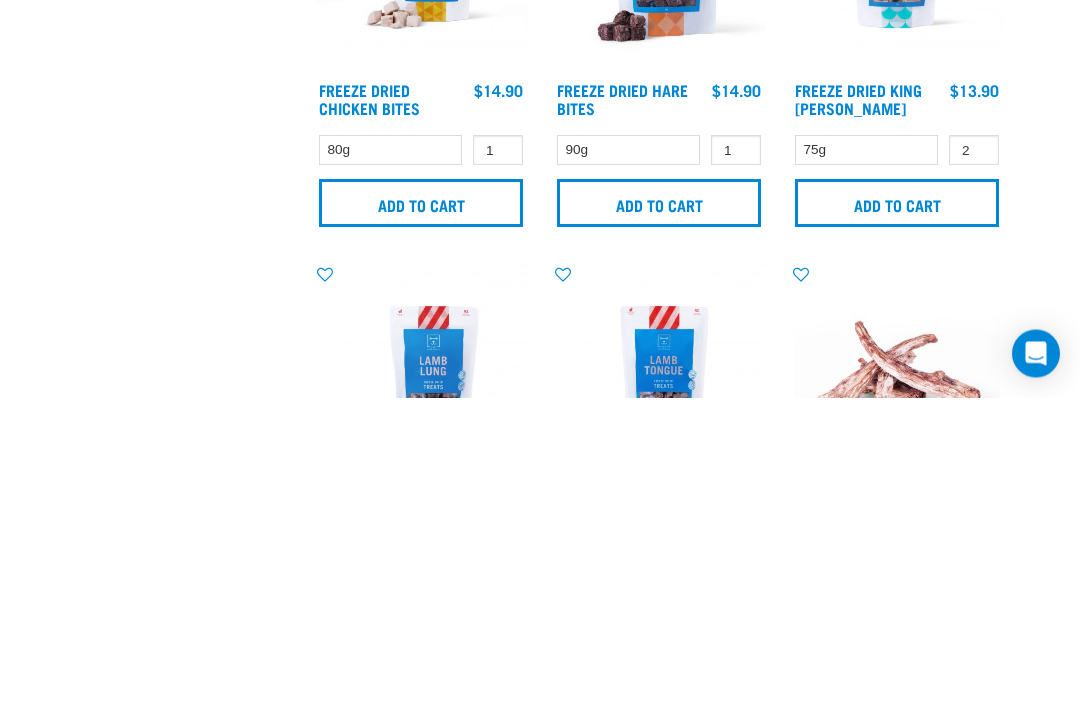 click on "Add to cart" at bounding box center [897, 513] 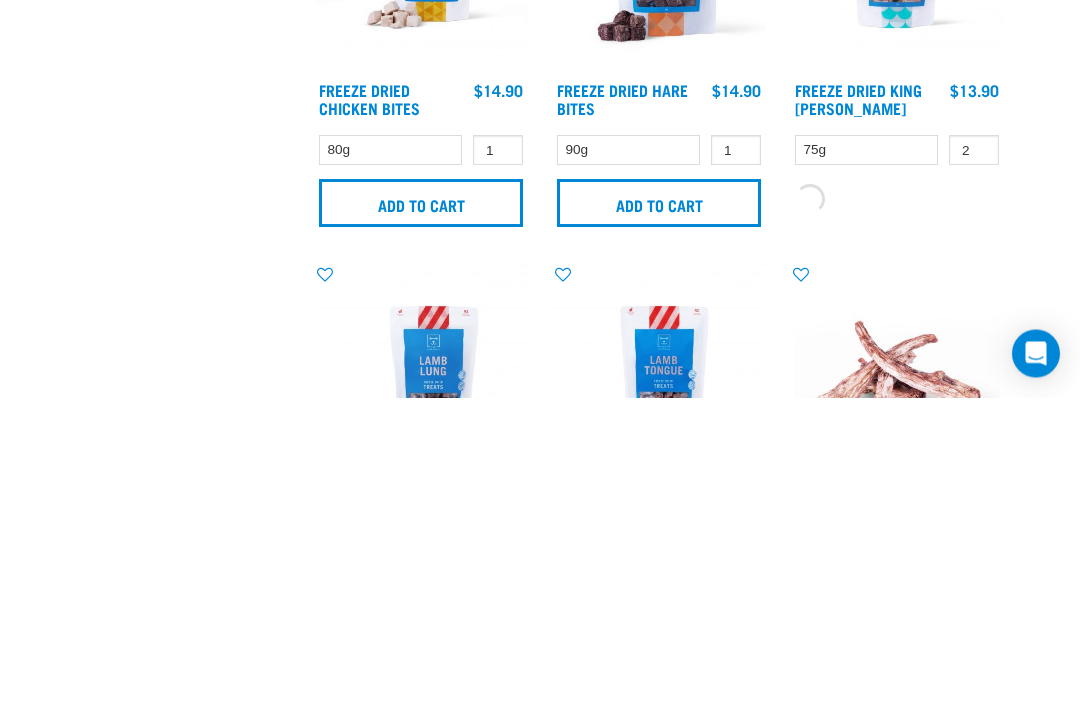 scroll, scrollTop: 3554, scrollLeft: 0, axis: vertical 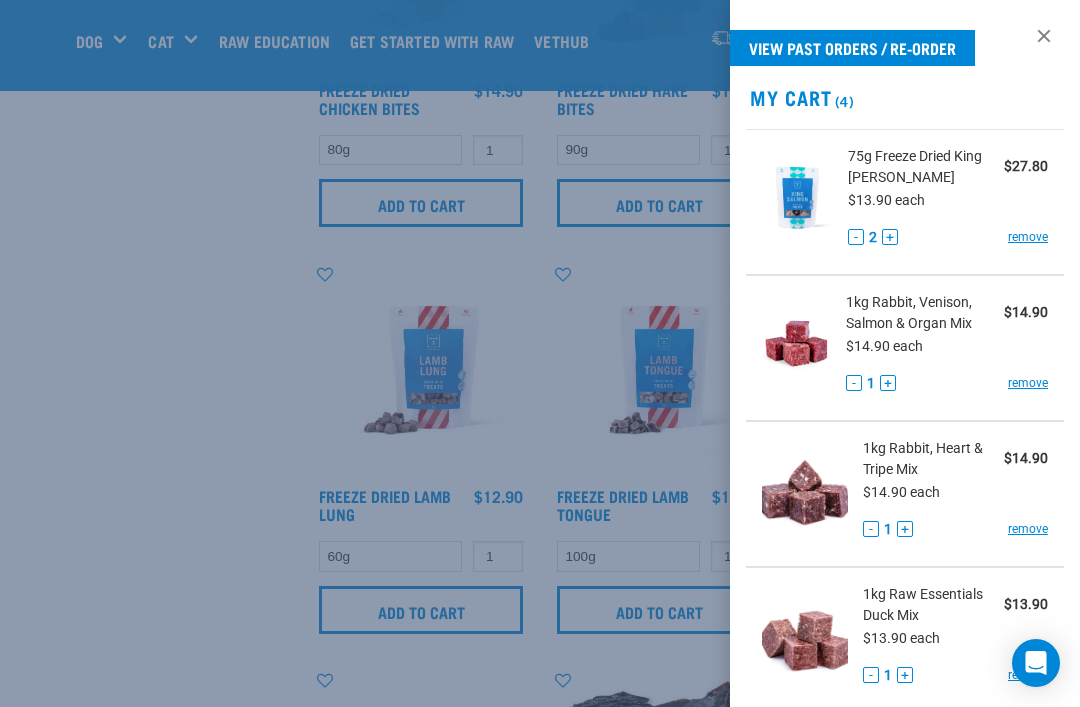 click on "+" at bounding box center (905, 675) 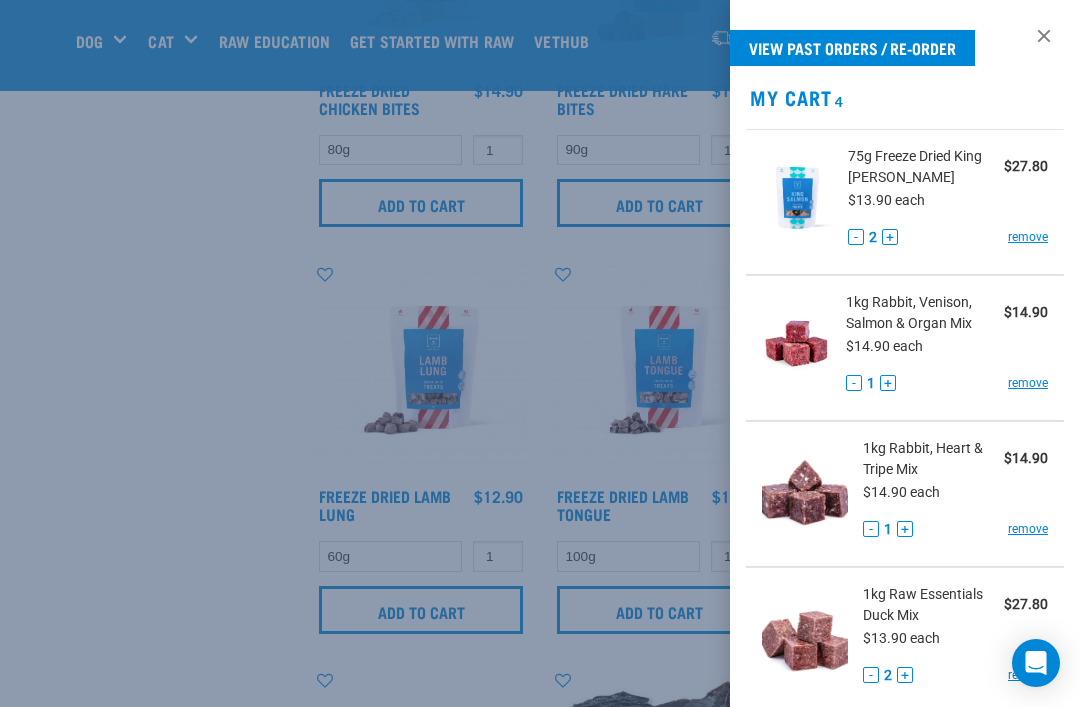 click on "+" at bounding box center [905, 529] 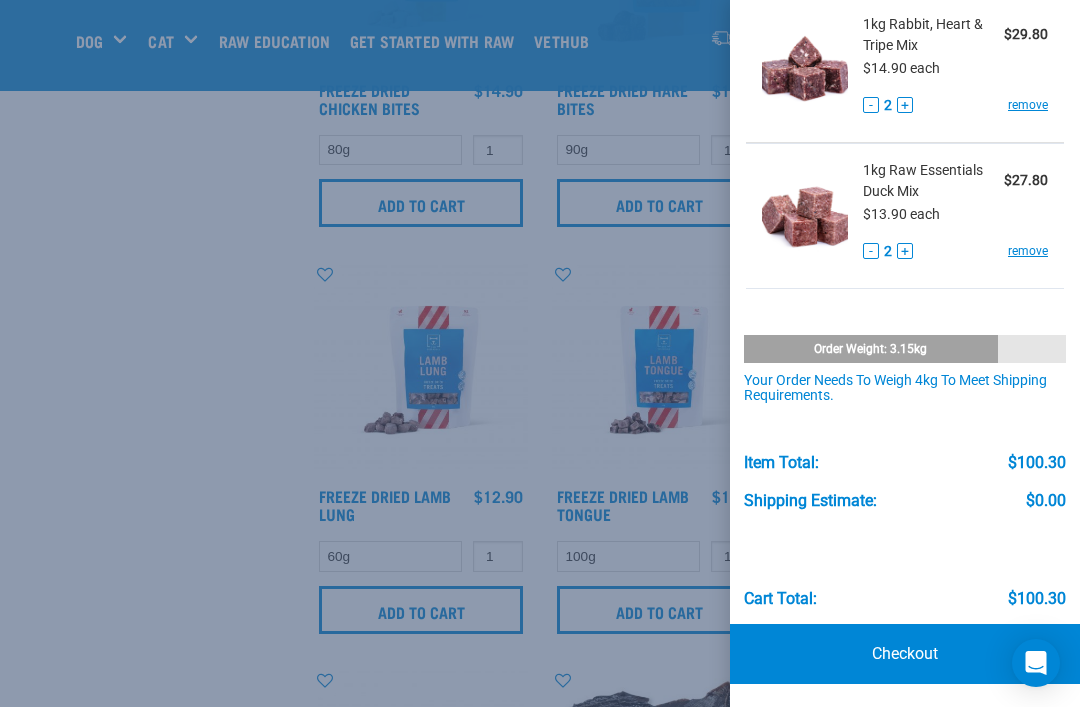 scroll, scrollTop: 423, scrollLeft: 0, axis: vertical 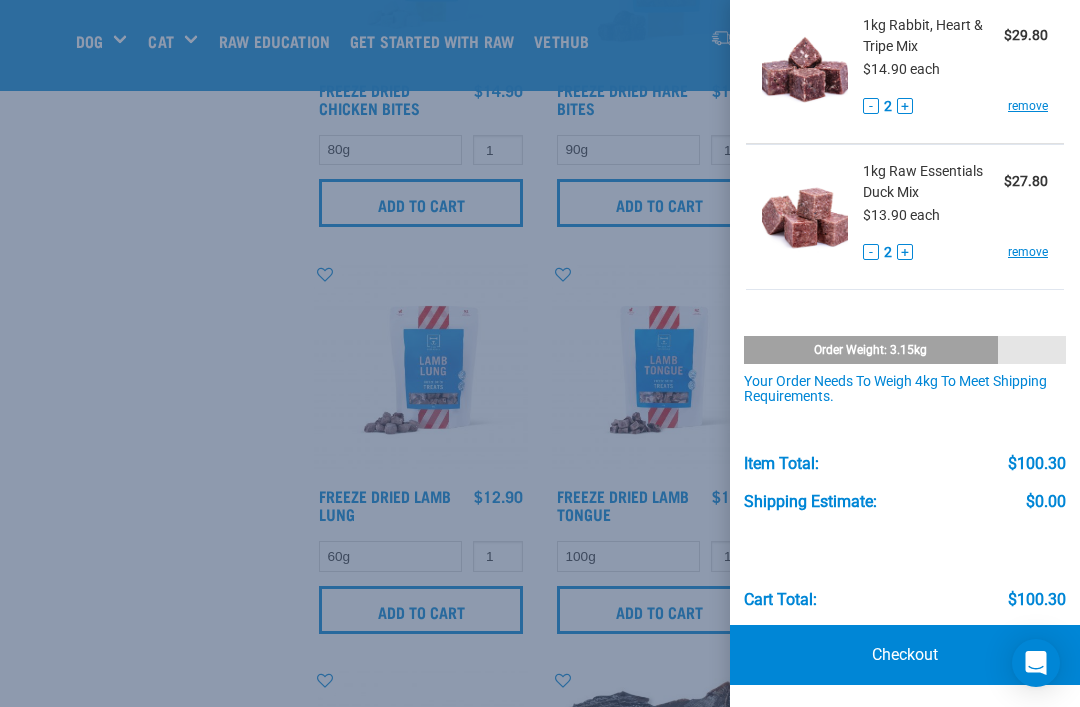 click on "Checkout" at bounding box center [905, 655] 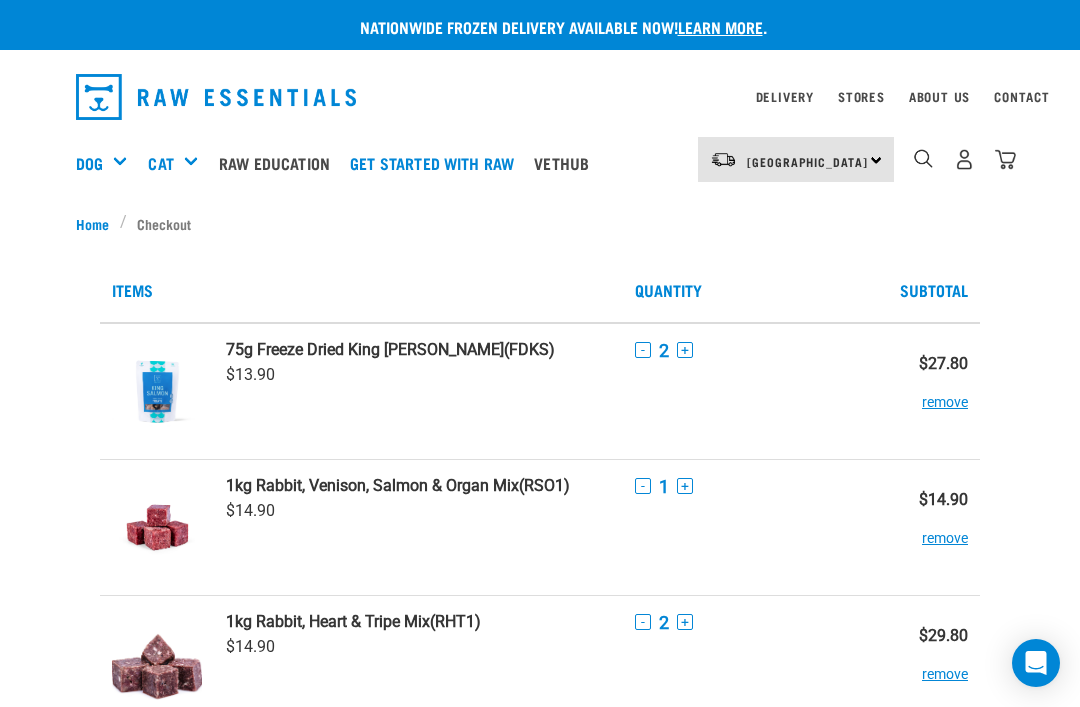 scroll, scrollTop: 0, scrollLeft: 0, axis: both 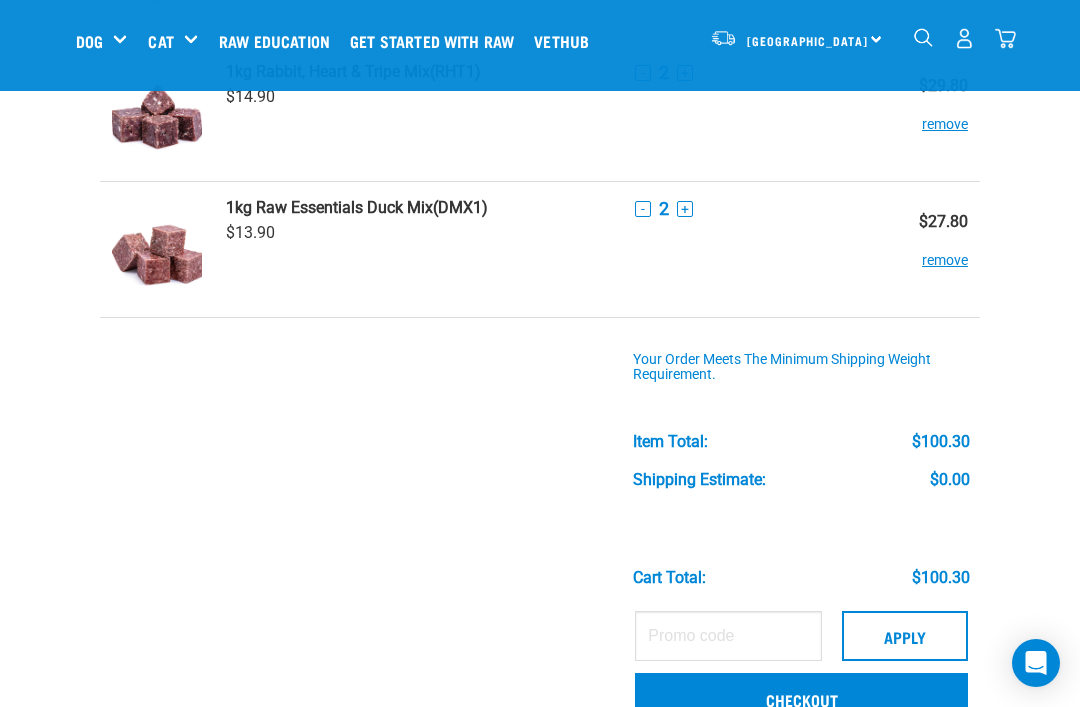 click on "Checkout" at bounding box center [801, 699] 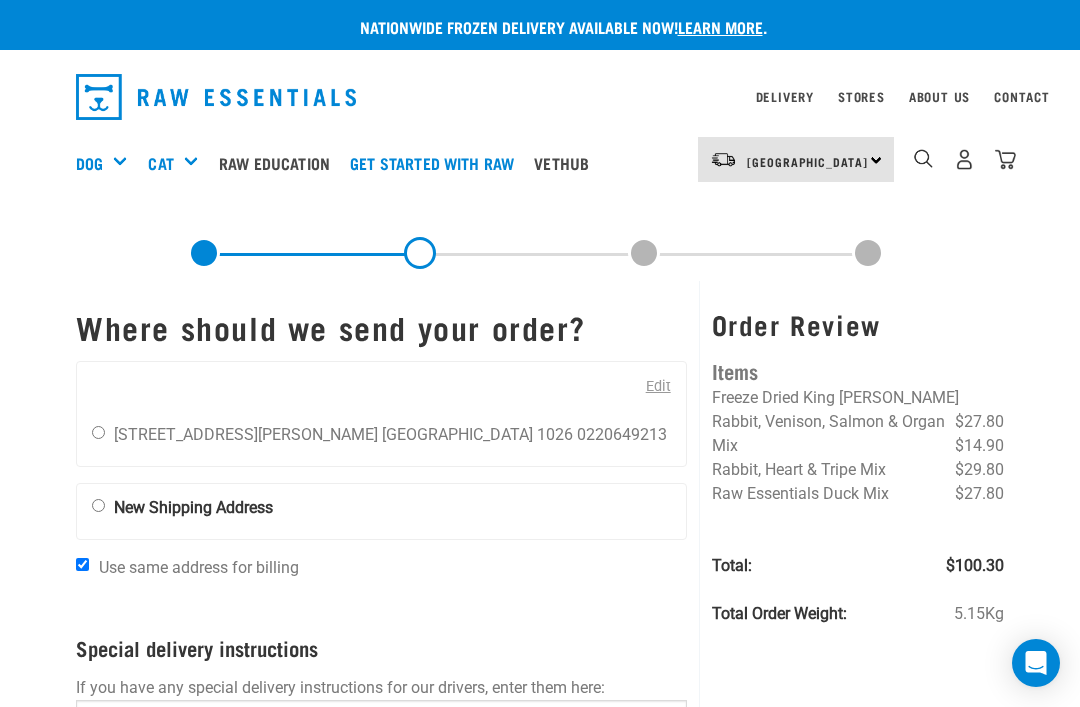 scroll, scrollTop: 0, scrollLeft: 0, axis: both 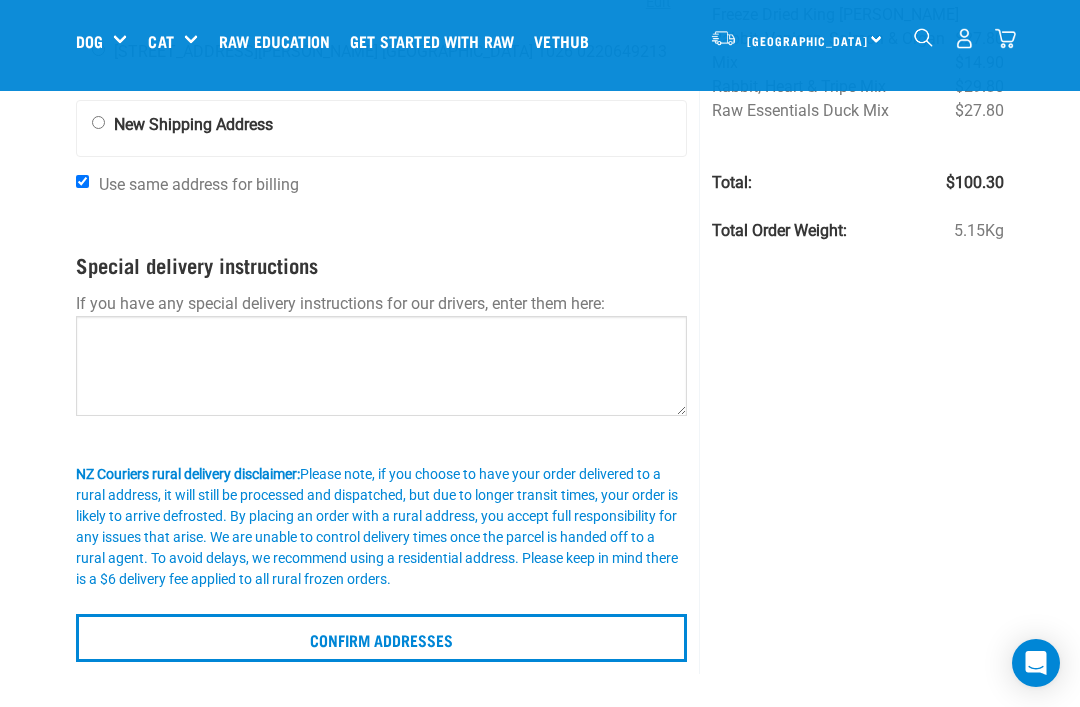 click on "Confirm addresses" at bounding box center [381, 638] 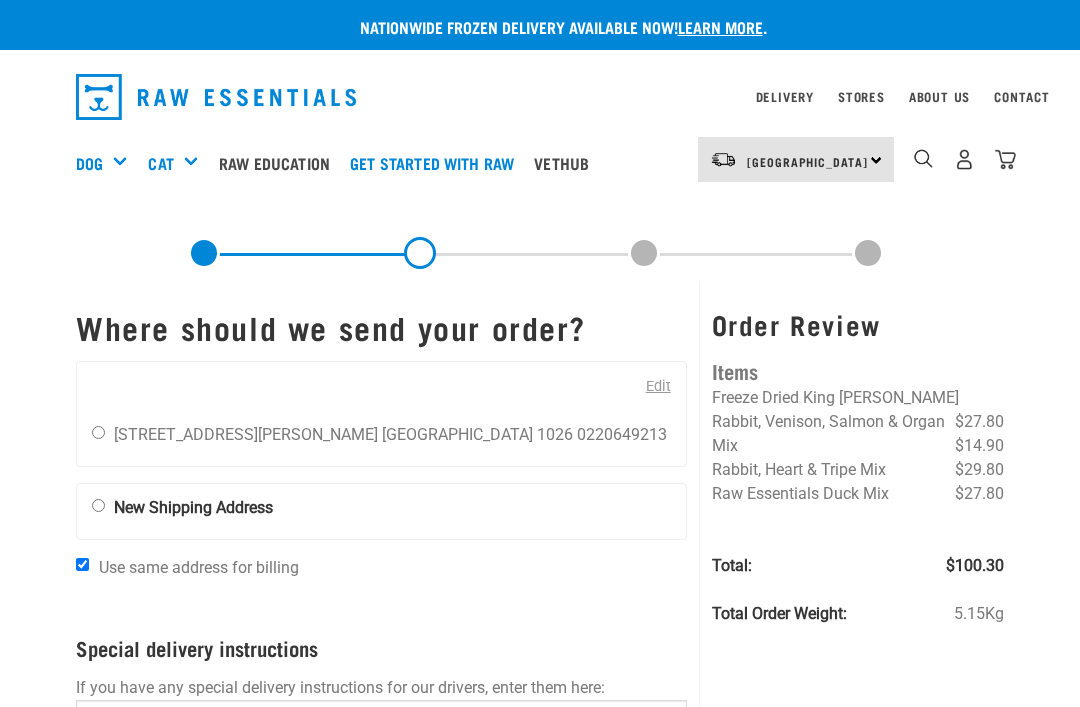 scroll, scrollTop: 0, scrollLeft: 0, axis: both 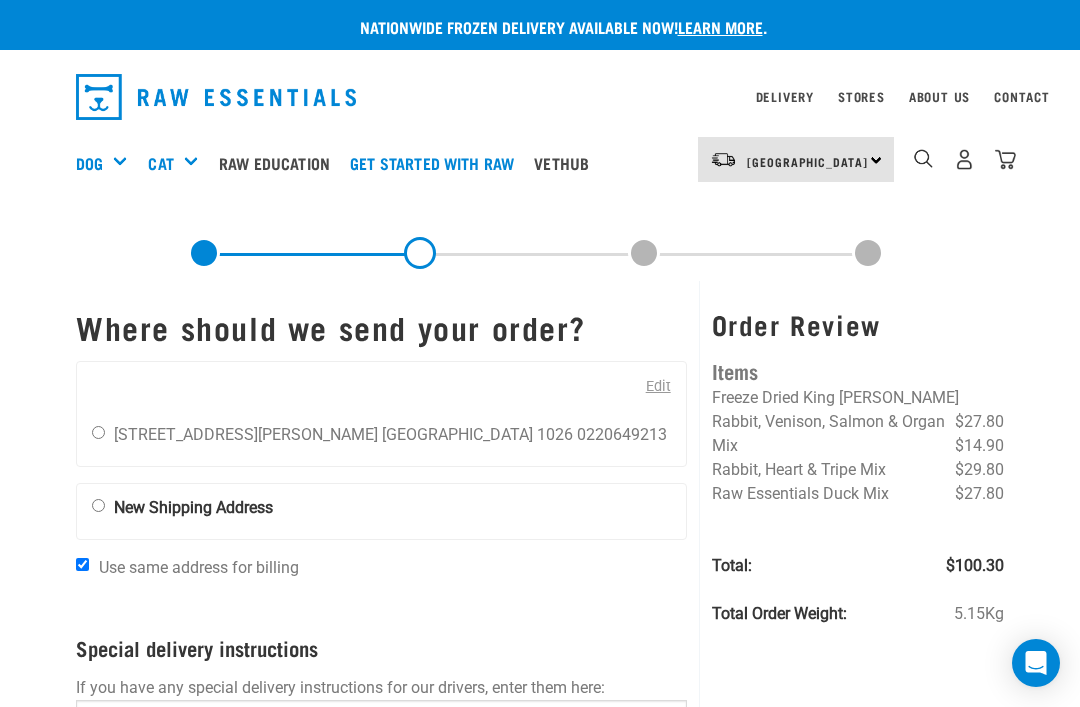 click at bounding box center [129, 150] 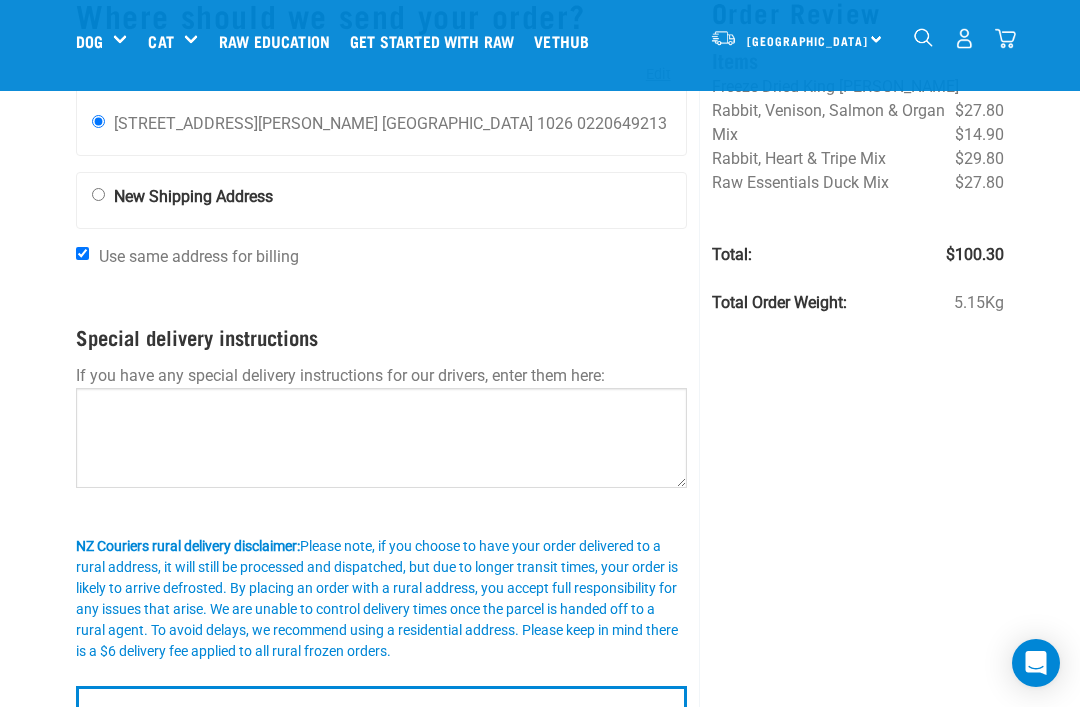 scroll, scrollTop: 180, scrollLeft: 0, axis: vertical 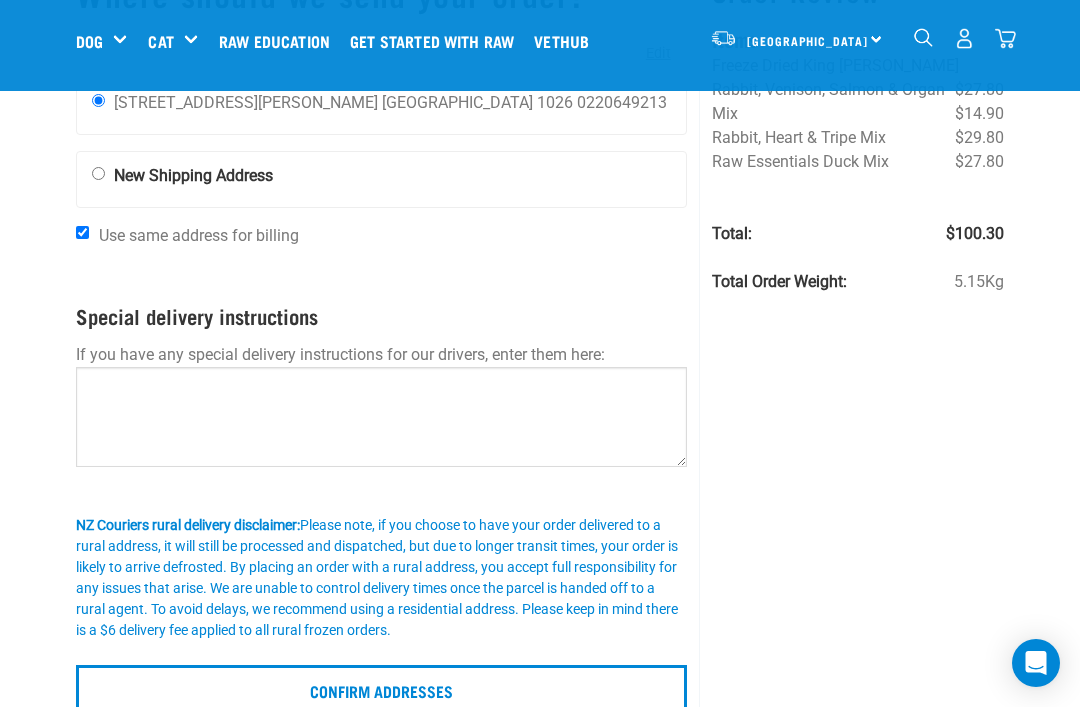 click on "Confirm addresses" at bounding box center [381, 689] 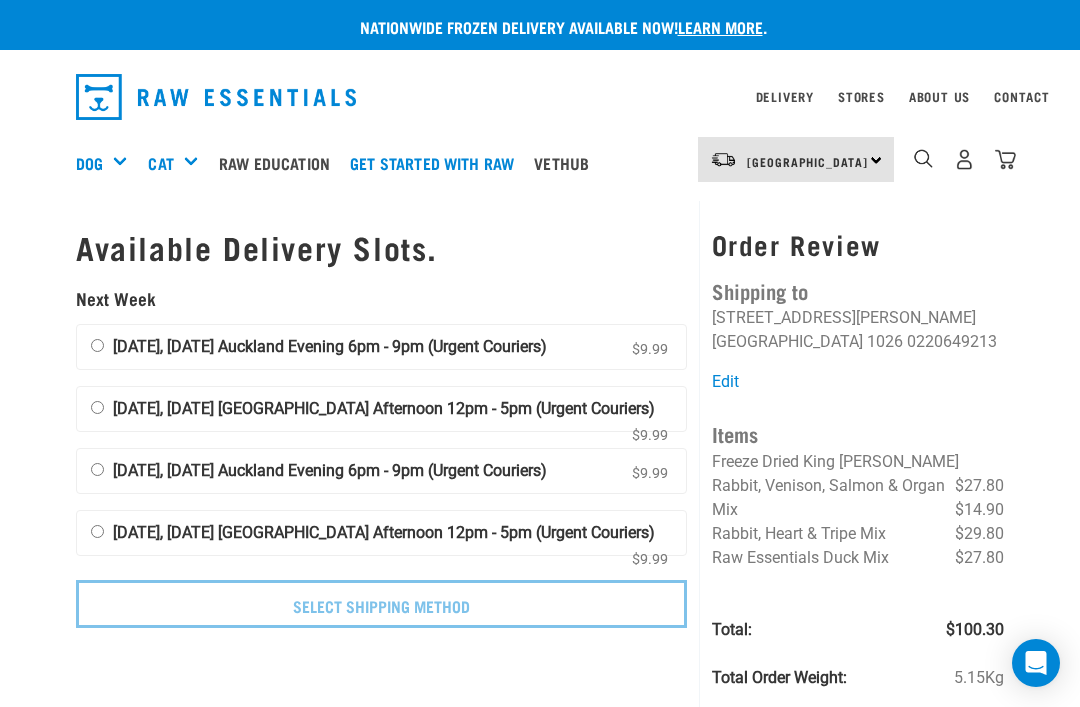 scroll, scrollTop: 0, scrollLeft: 0, axis: both 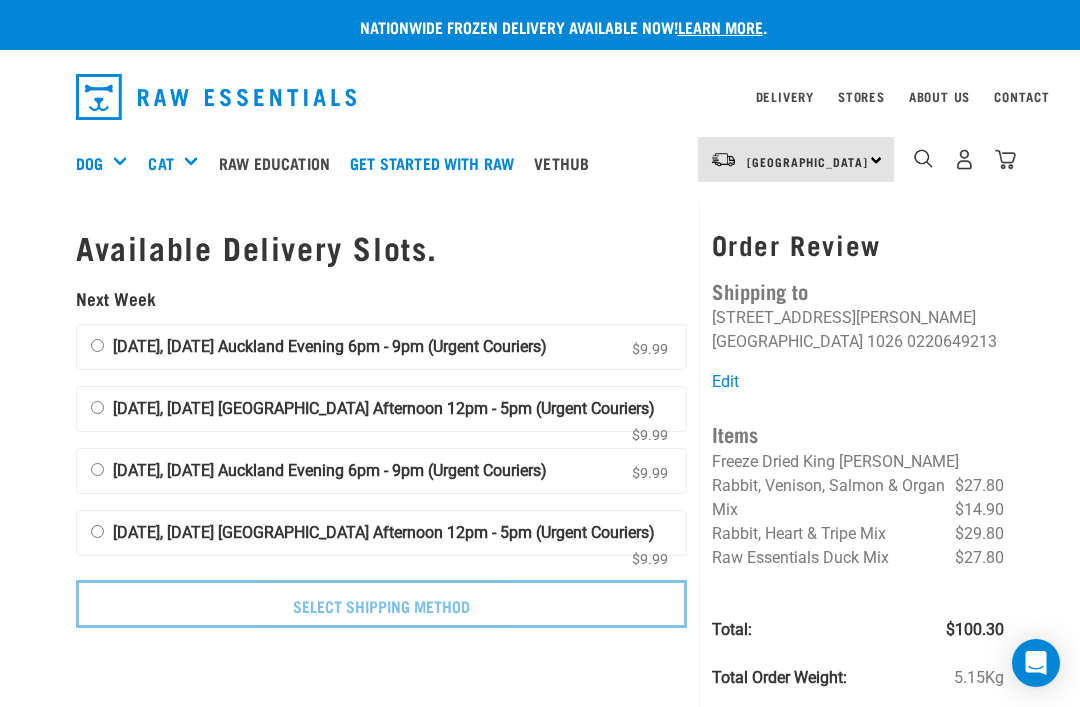 click on "[DATE], [DATE] Auckland  Evening 6pm - 9pm (Urgent Couriers)
$9.99" at bounding box center (97, 345) 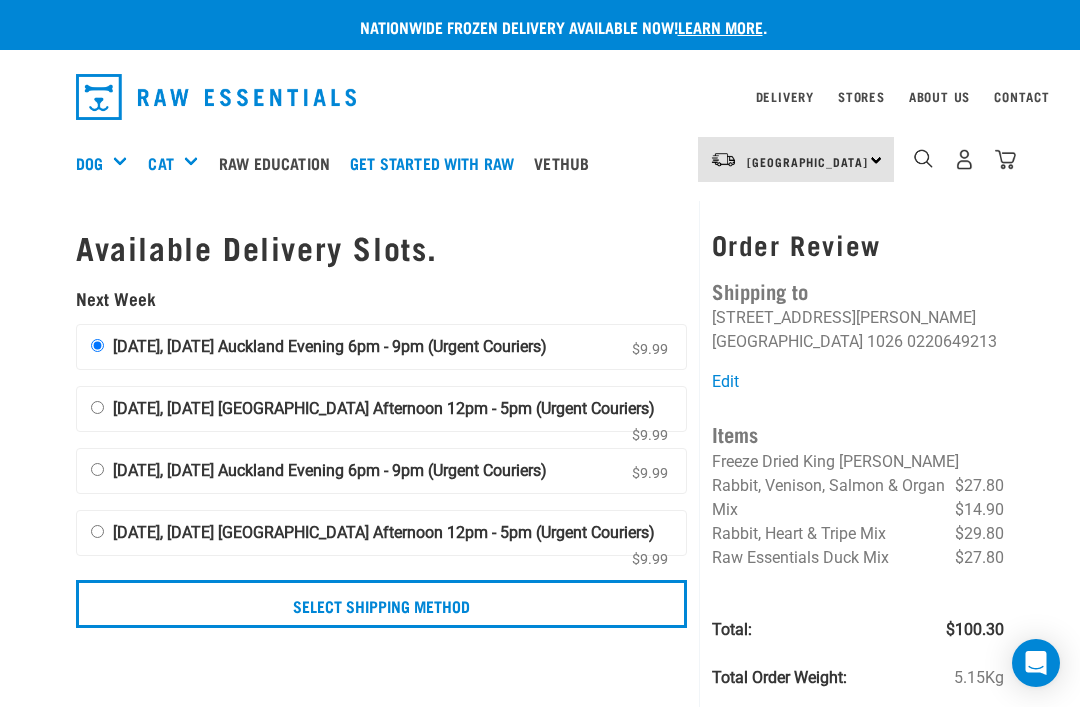 click on "Select Shipping Method" at bounding box center (381, 604) 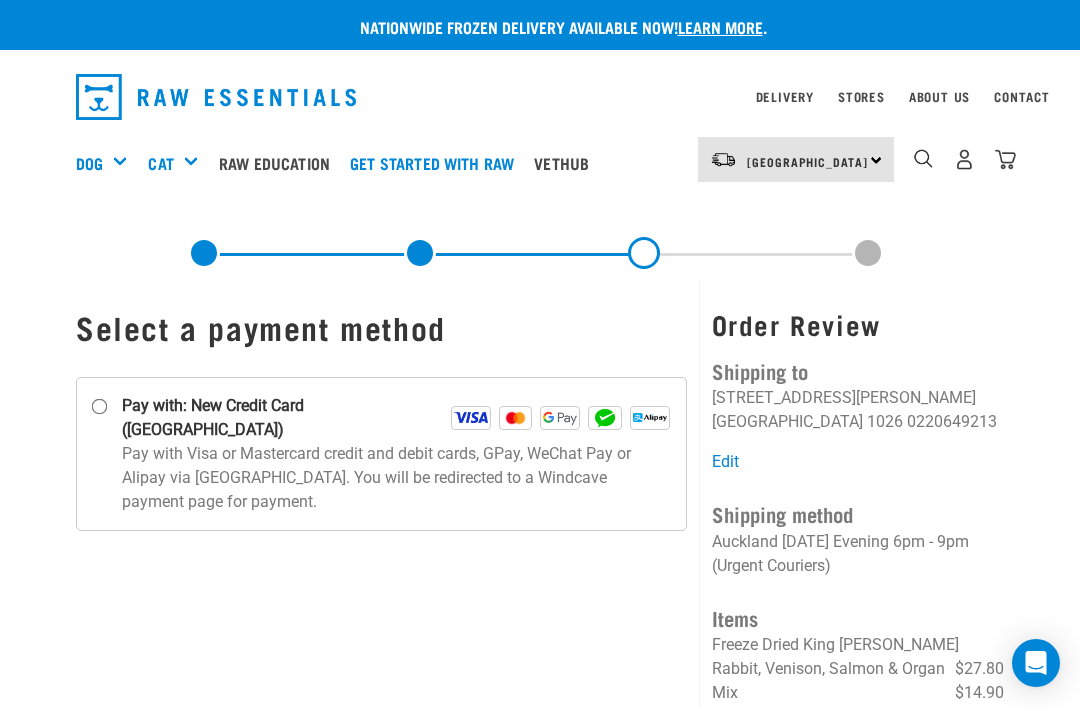scroll, scrollTop: 0, scrollLeft: 0, axis: both 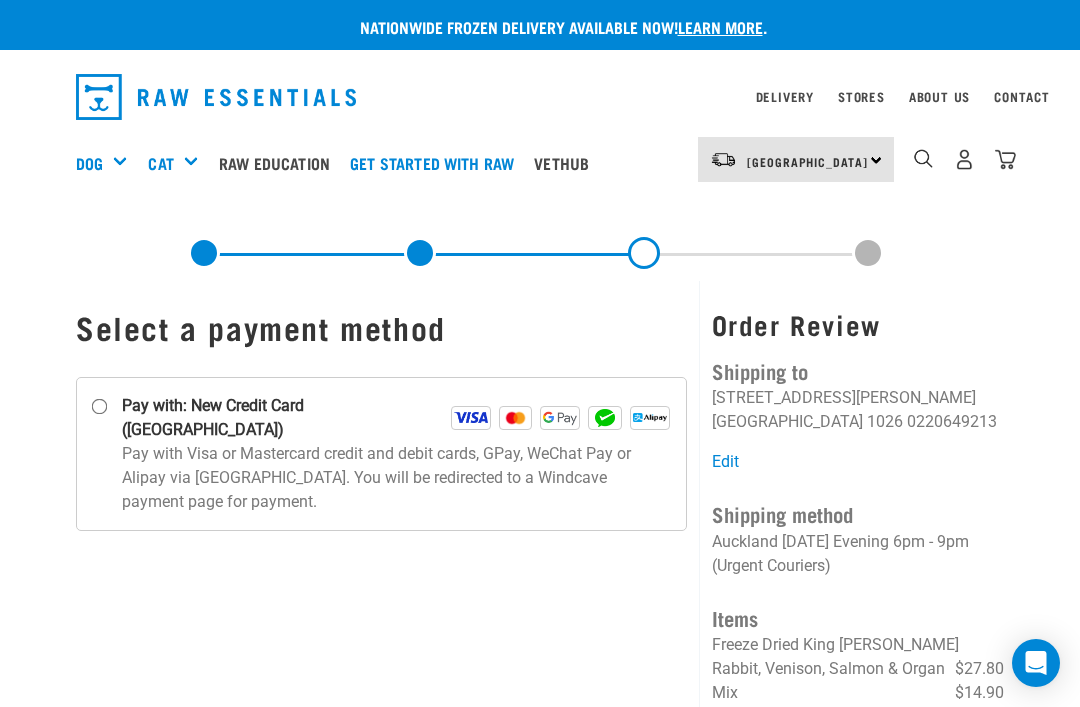 click on "Pay with: New Credit Card ([GEOGRAPHIC_DATA])" at bounding box center [100, 407] 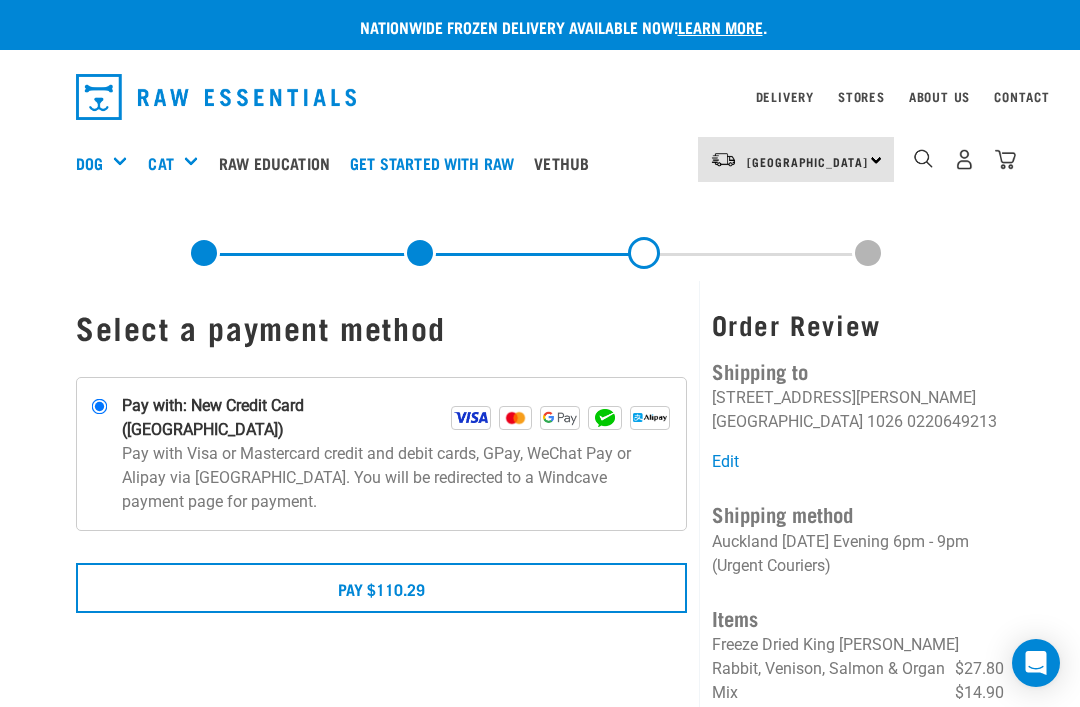 scroll, scrollTop: 0, scrollLeft: 0, axis: both 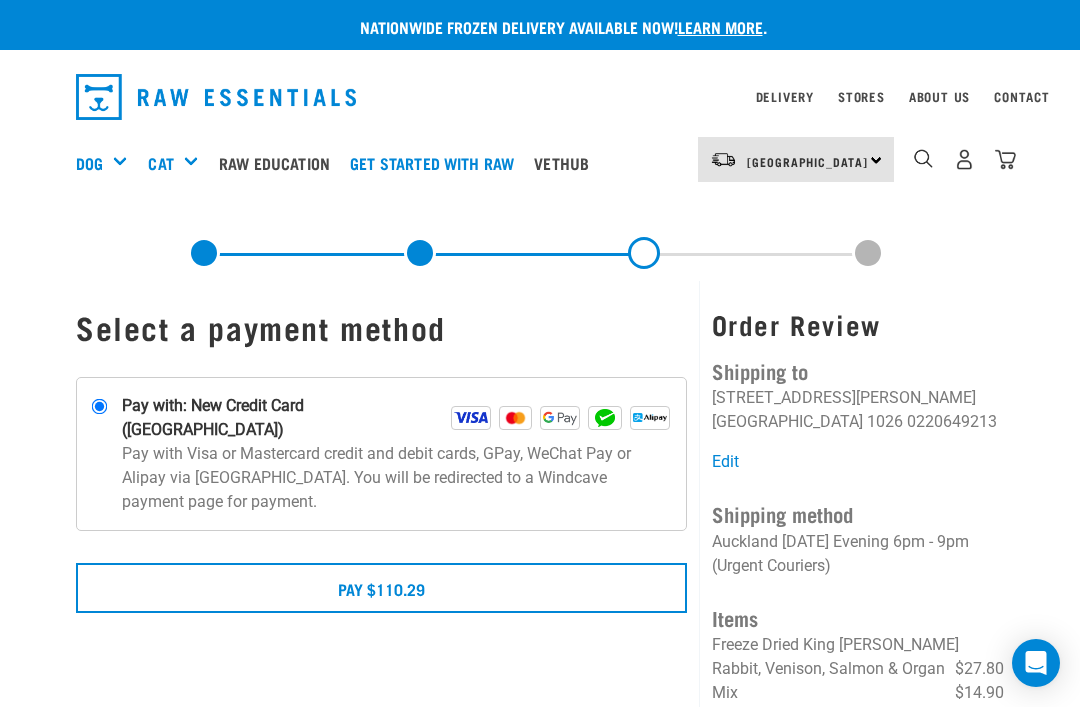 click on "Pay $110.29" at bounding box center (381, 588) 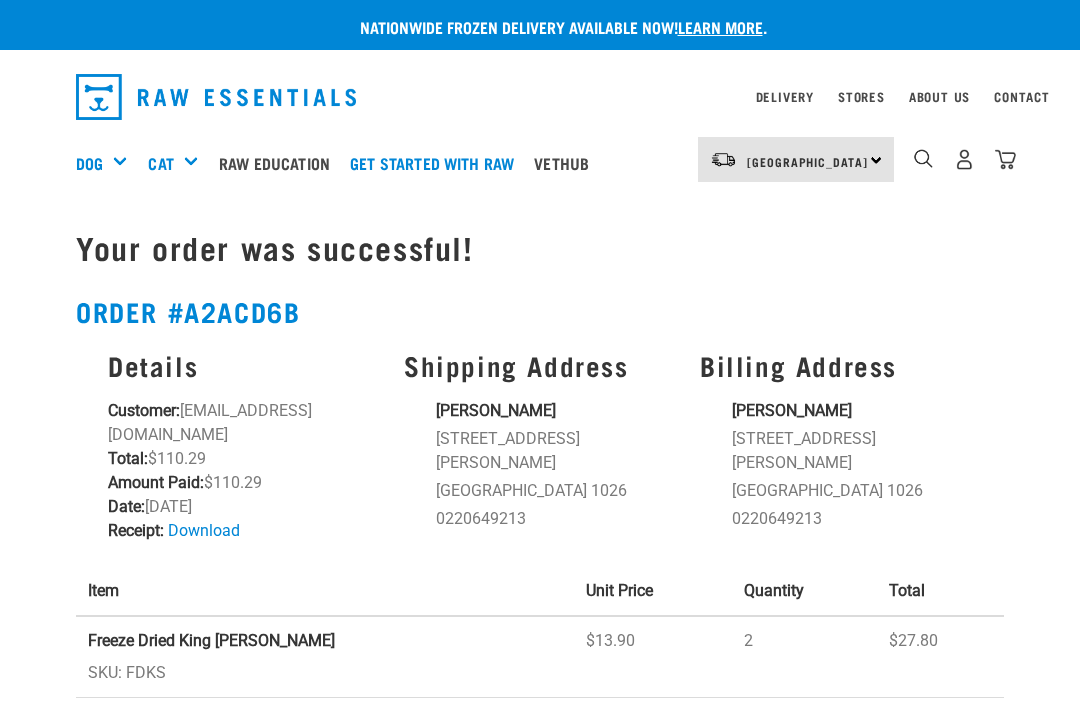 scroll, scrollTop: 0, scrollLeft: 0, axis: both 